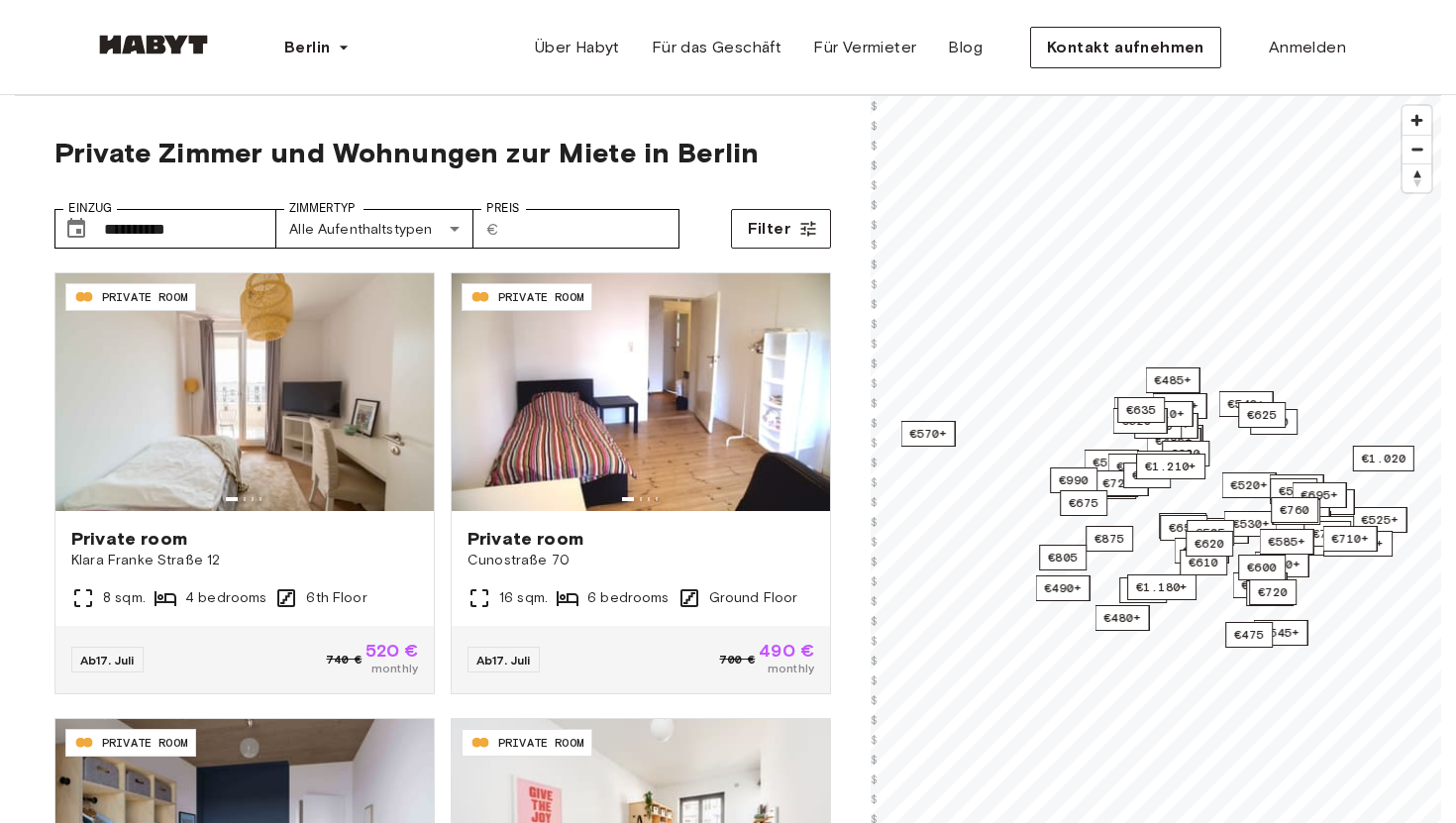 scroll, scrollTop: 0, scrollLeft: 0, axis: both 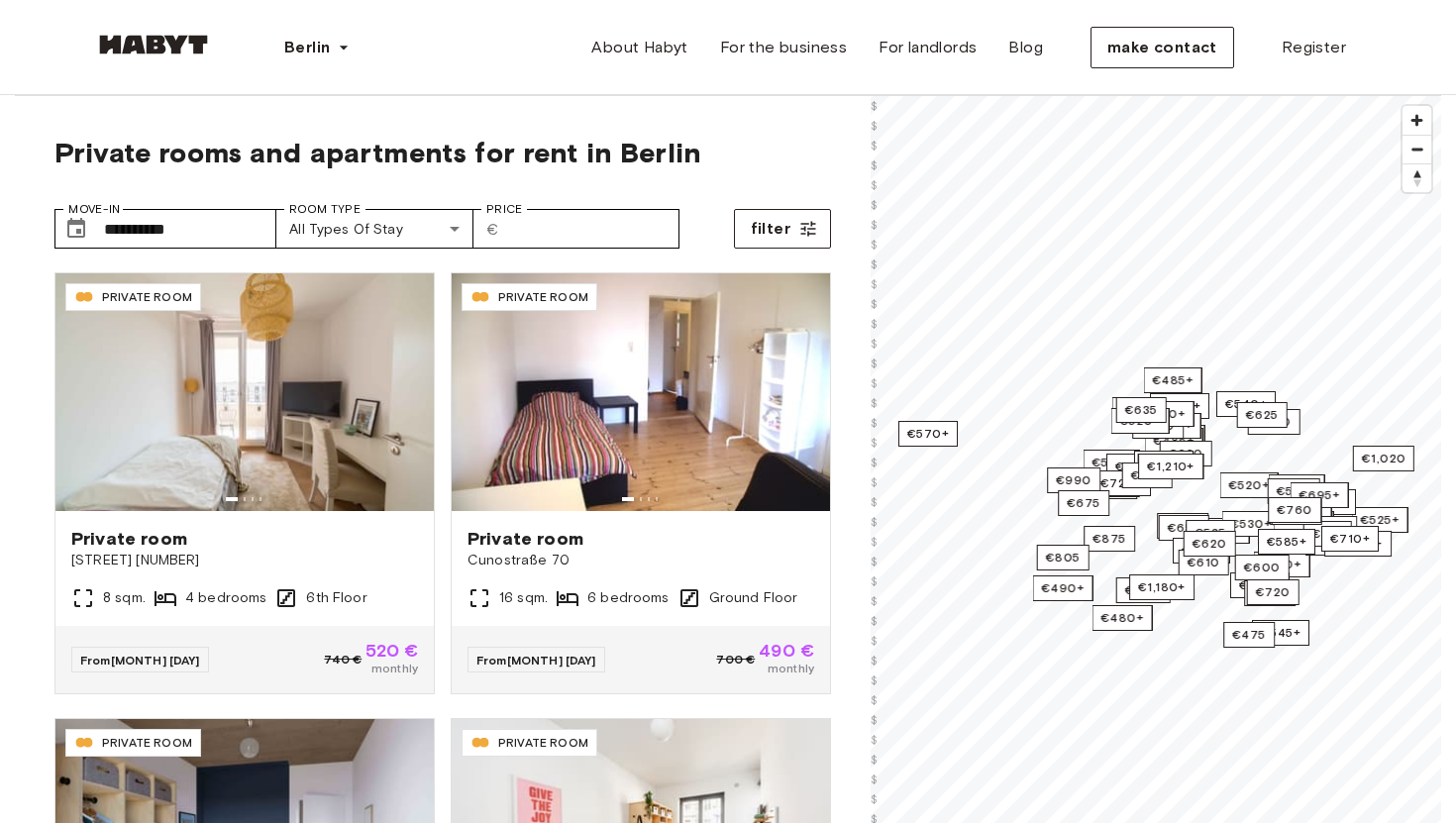 type on "**********" 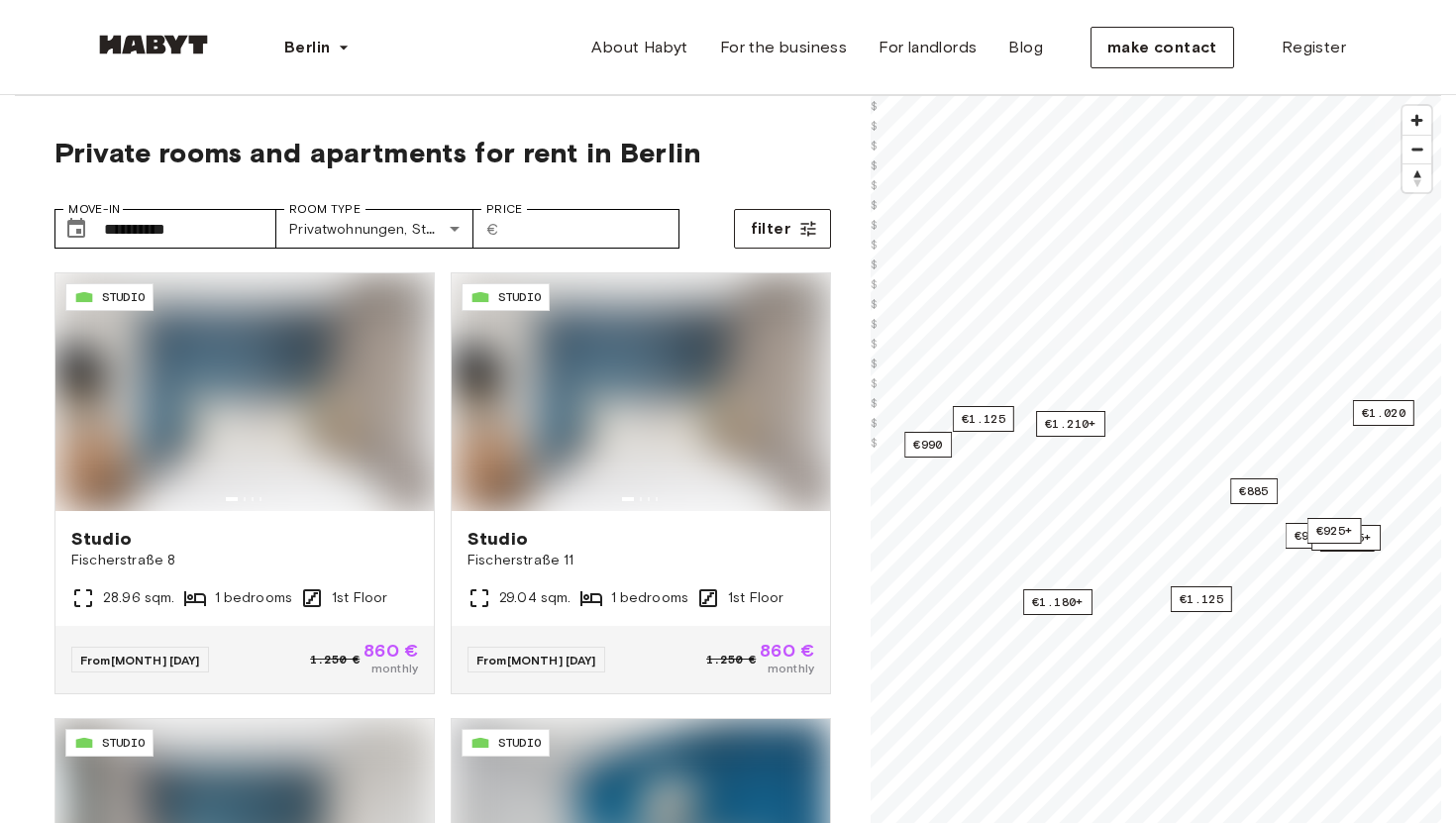 click on "Berlin Europe Amsterdam Berlin Frankfurt Hamburg Lisbon Madrid Milan Modena Paris Turin Munich Rotterdam Stuttgart Dusseldorf Cologne Zurich The Hague Graz Brussels Leipzig Asia Hong Kong Singapore Seoul Phuket Tokyo About Habyt For the business For landlords Blog make contact Register" at bounding box center (728, 48) 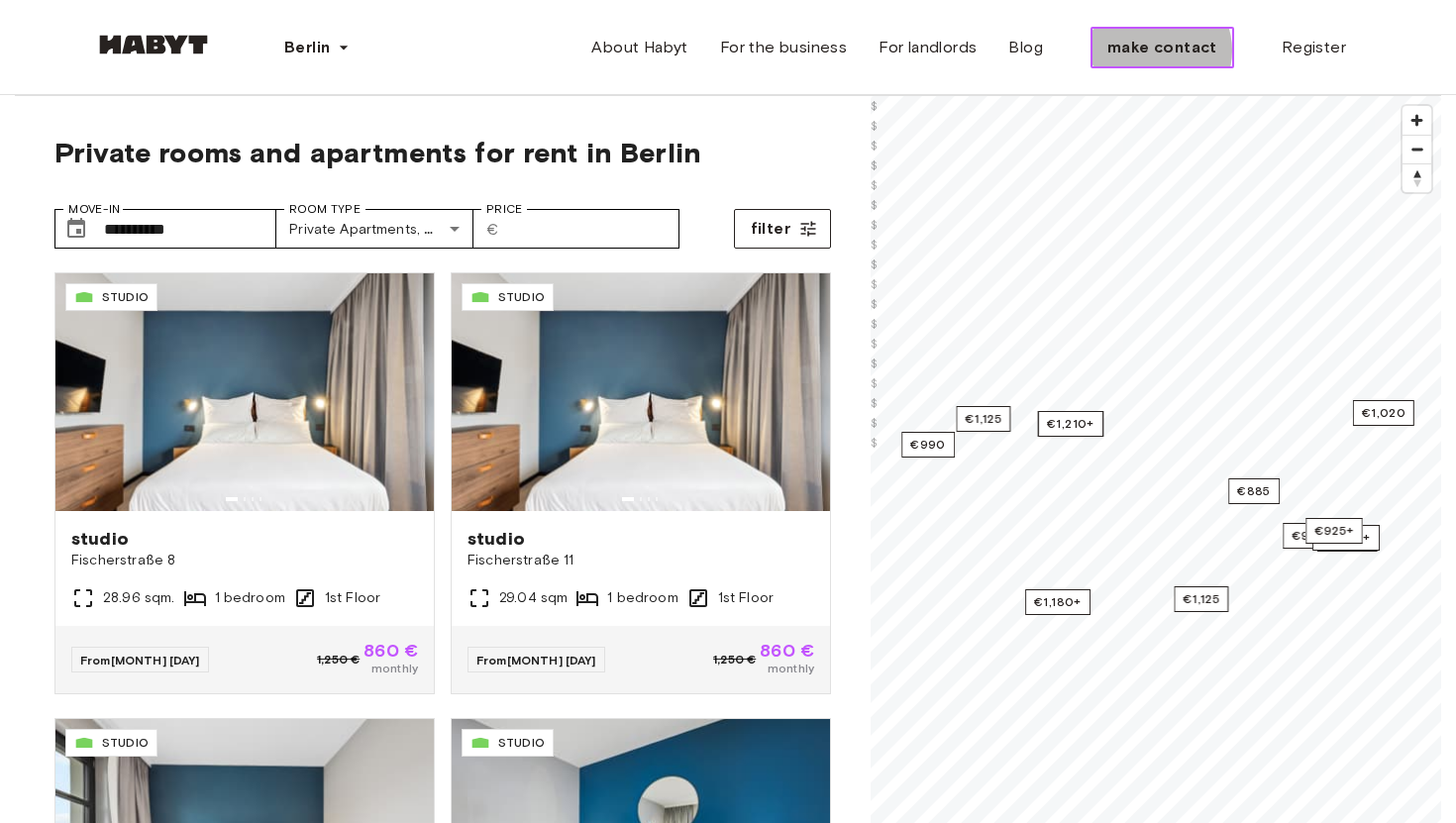 click on "make contact" at bounding box center (1162, 47) 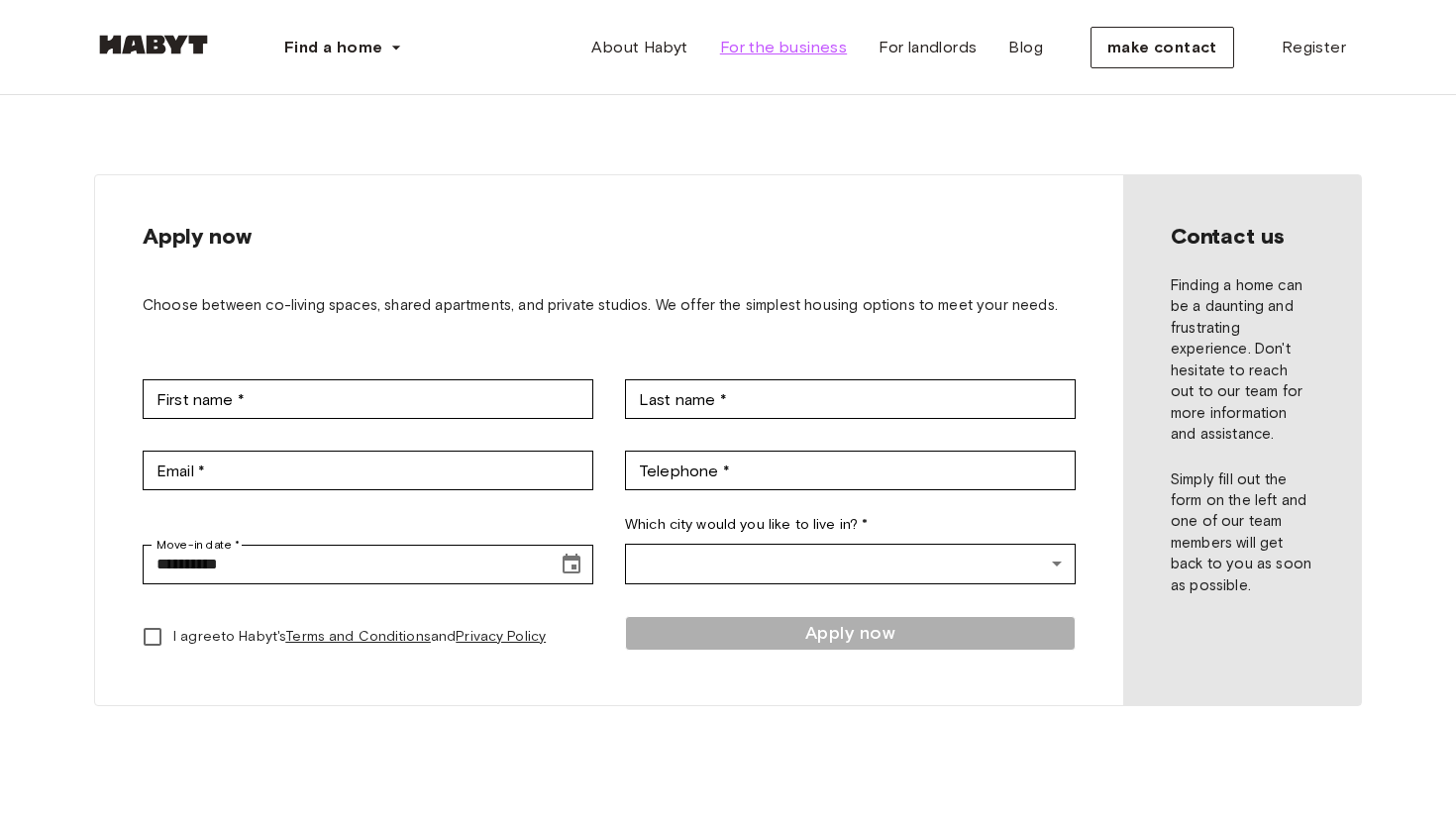 click on "For the business" at bounding box center [783, 47] 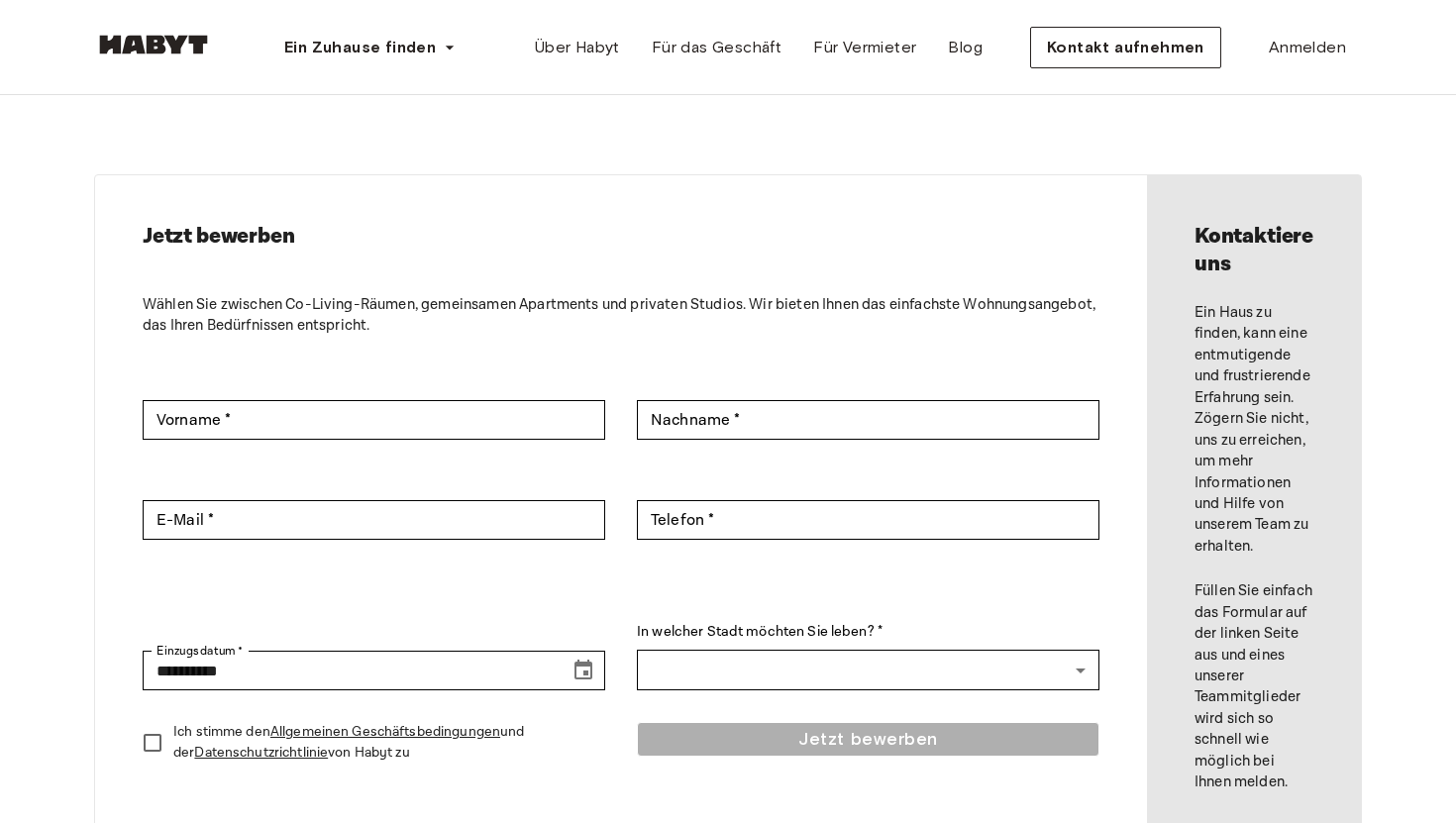 scroll, scrollTop: 0, scrollLeft: 0, axis: both 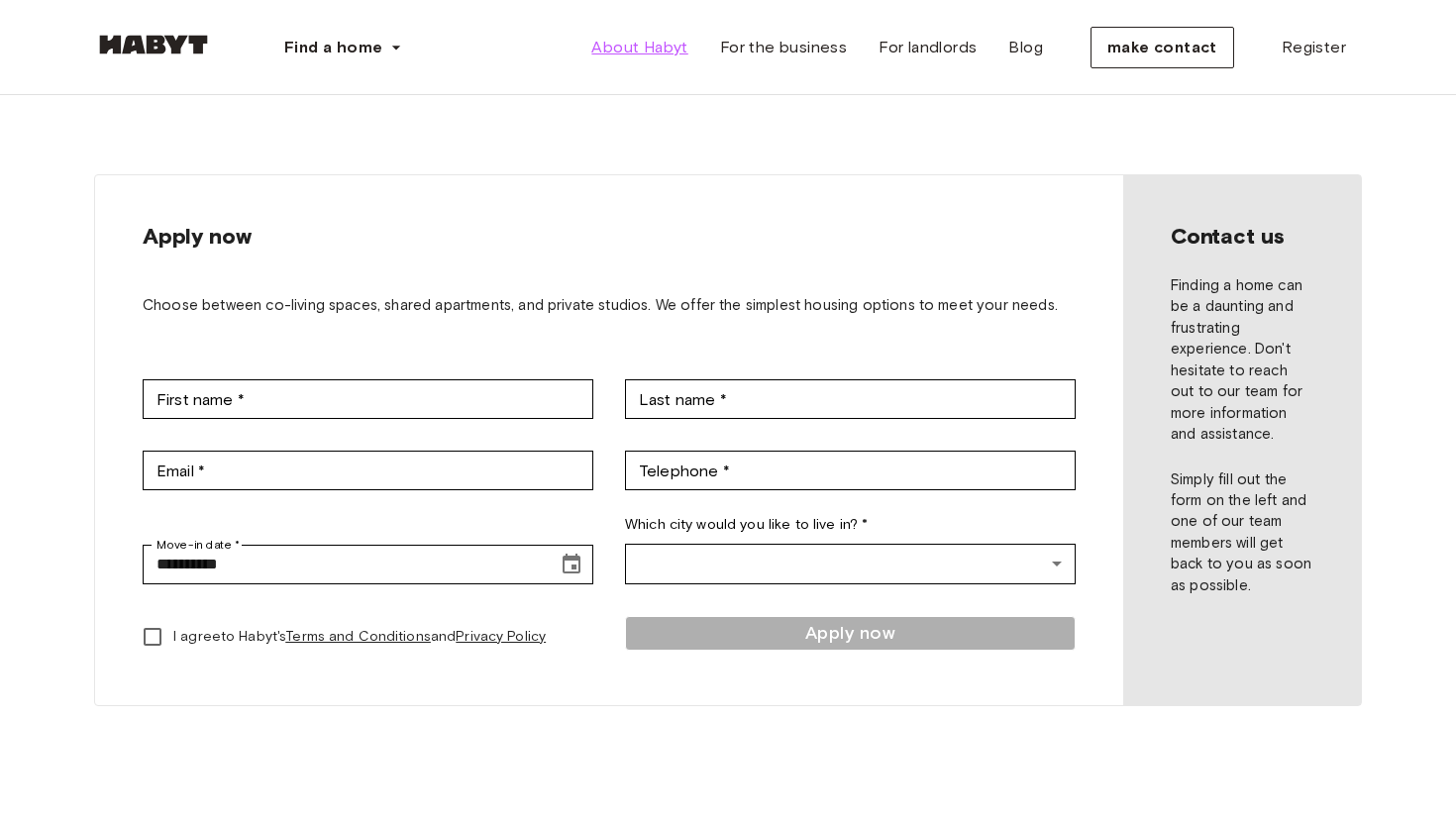 click on "About Habyt" at bounding box center [639, 47] 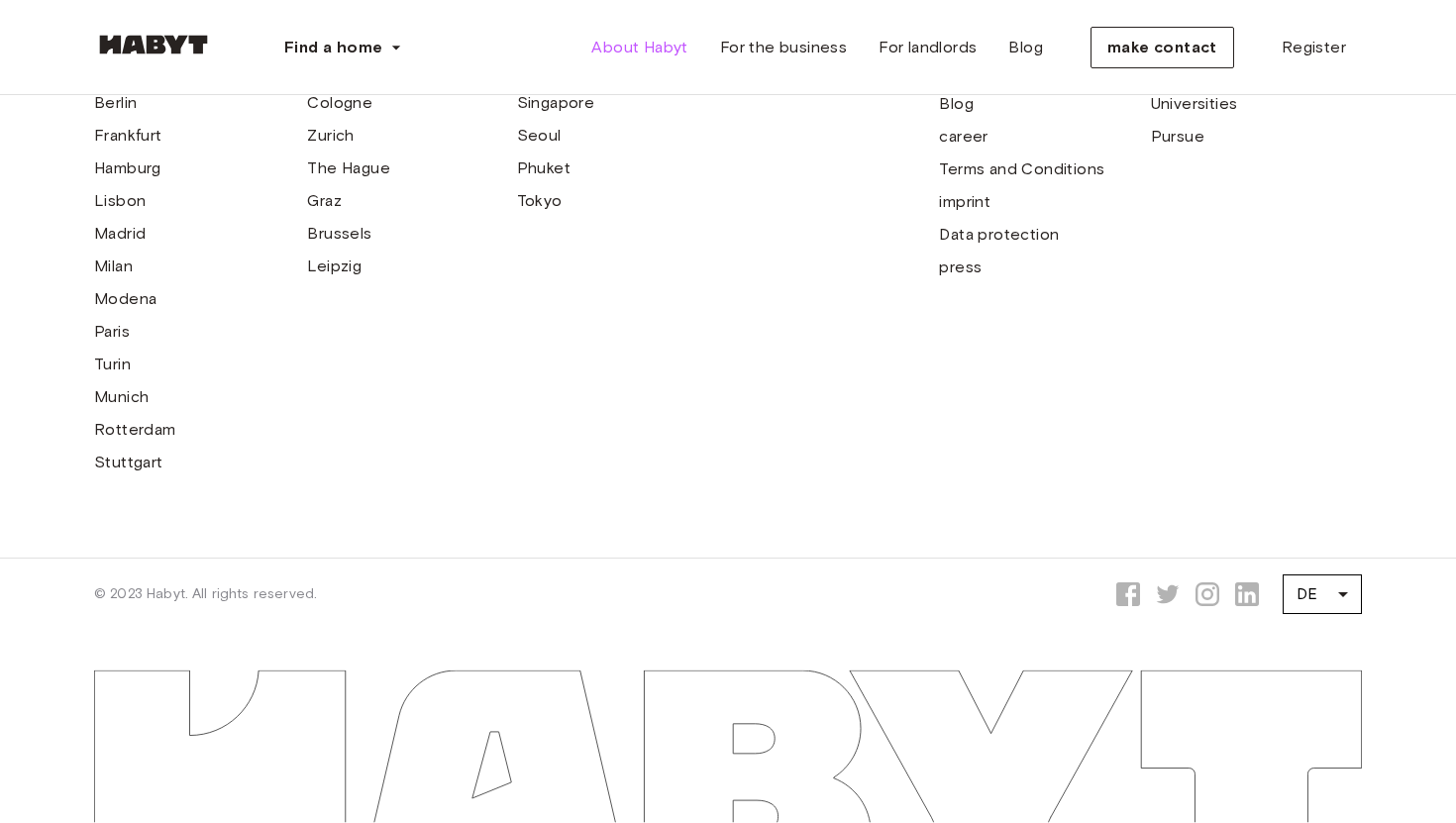 scroll, scrollTop: 6268, scrollLeft: 0, axis: vertical 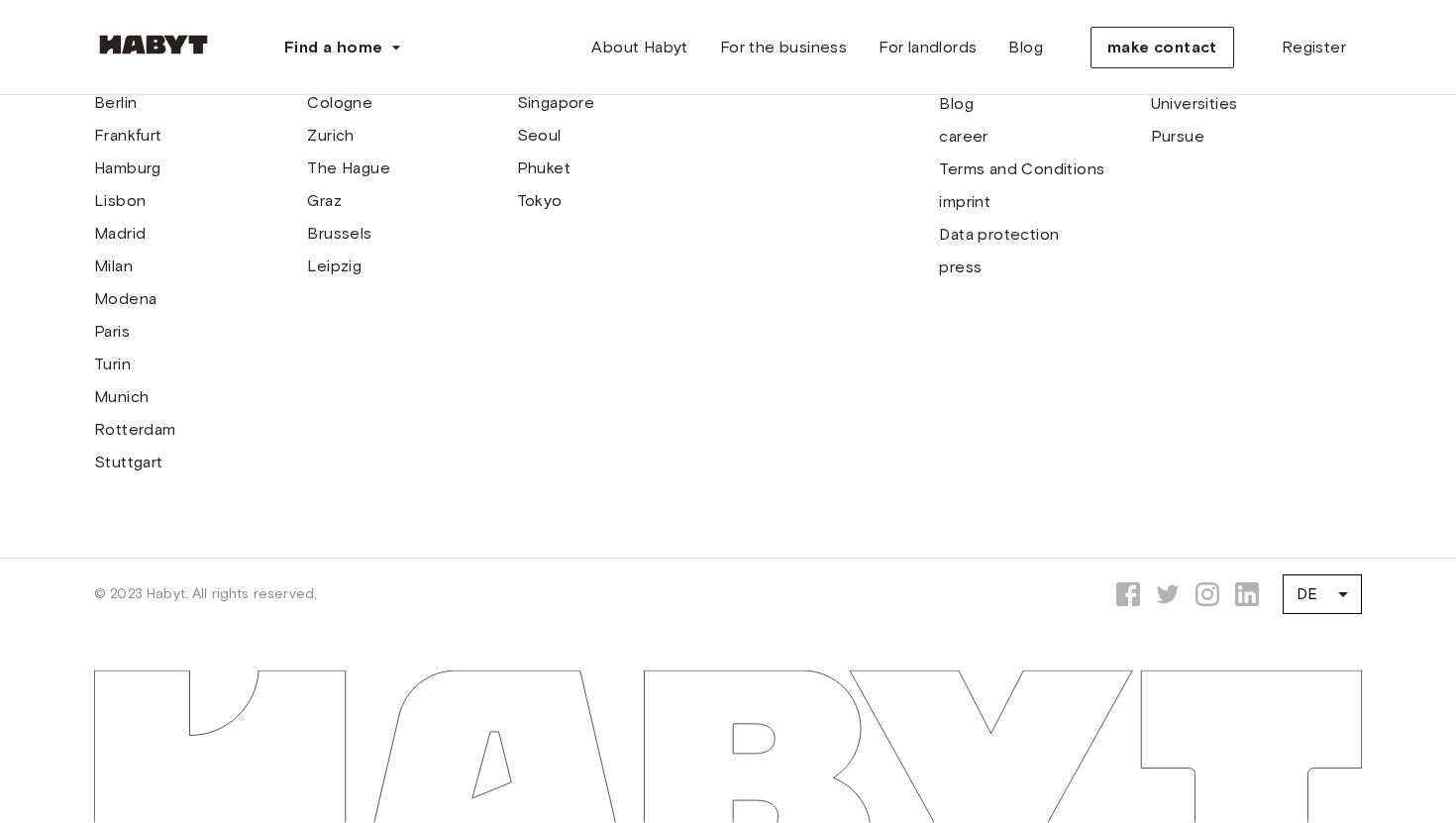 click on "For the business" at bounding box center (1214, 37) 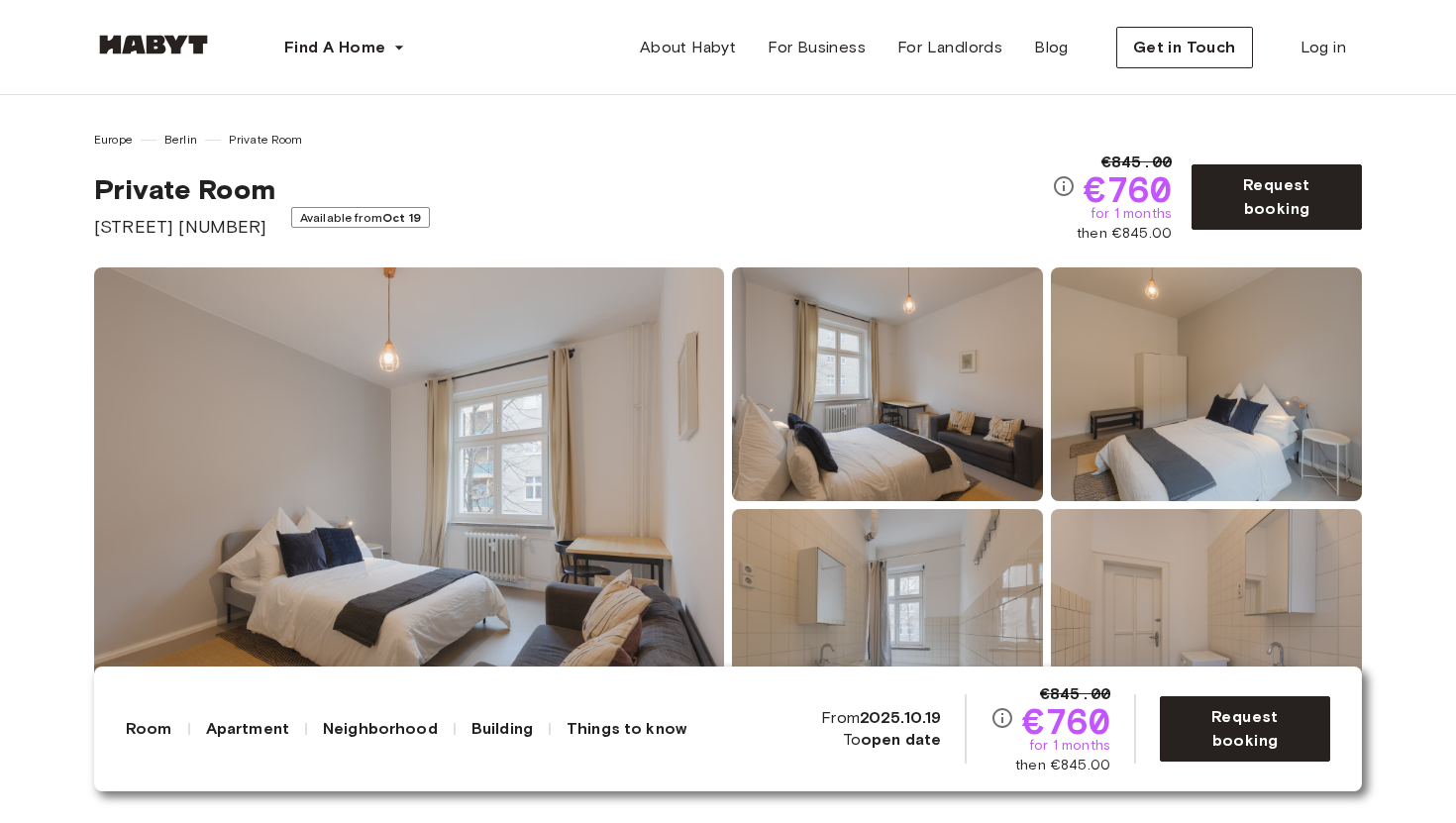 scroll, scrollTop: 0, scrollLeft: 0, axis: both 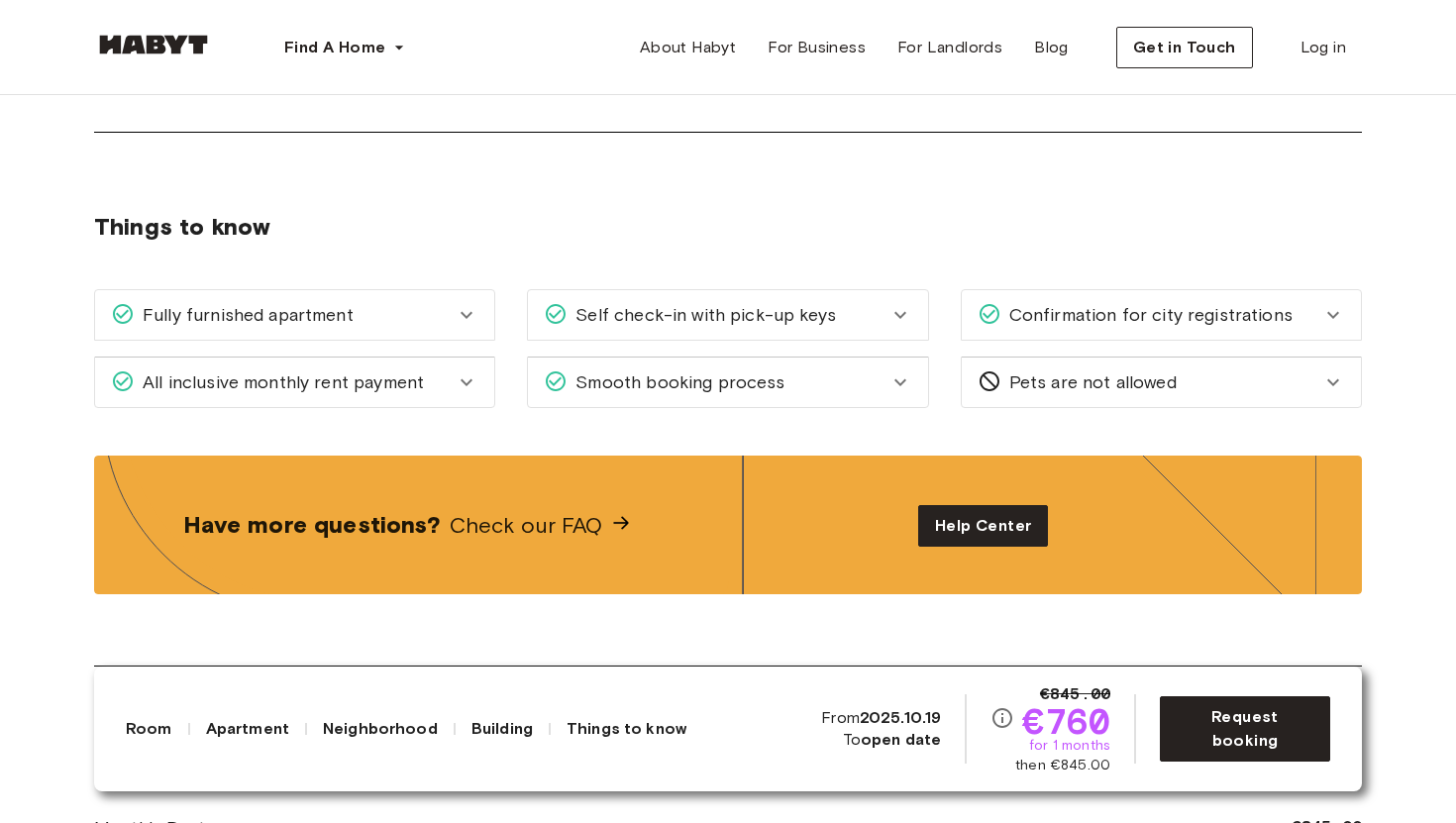 click on "Self check-in with pick-up keys" at bounding box center [701, 315] 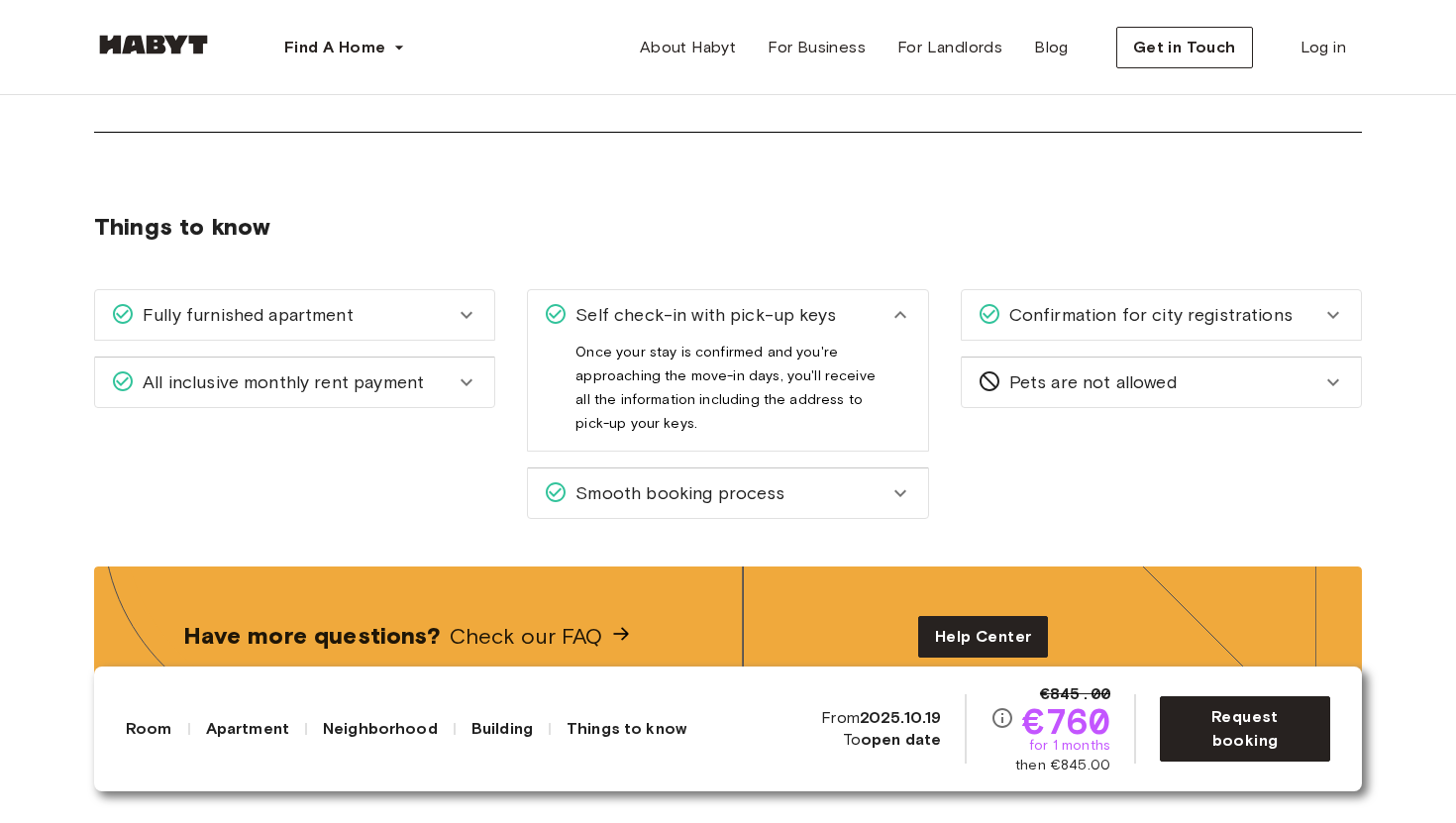 click on "Self check-in with pick-up keys" at bounding box center [701, 315] 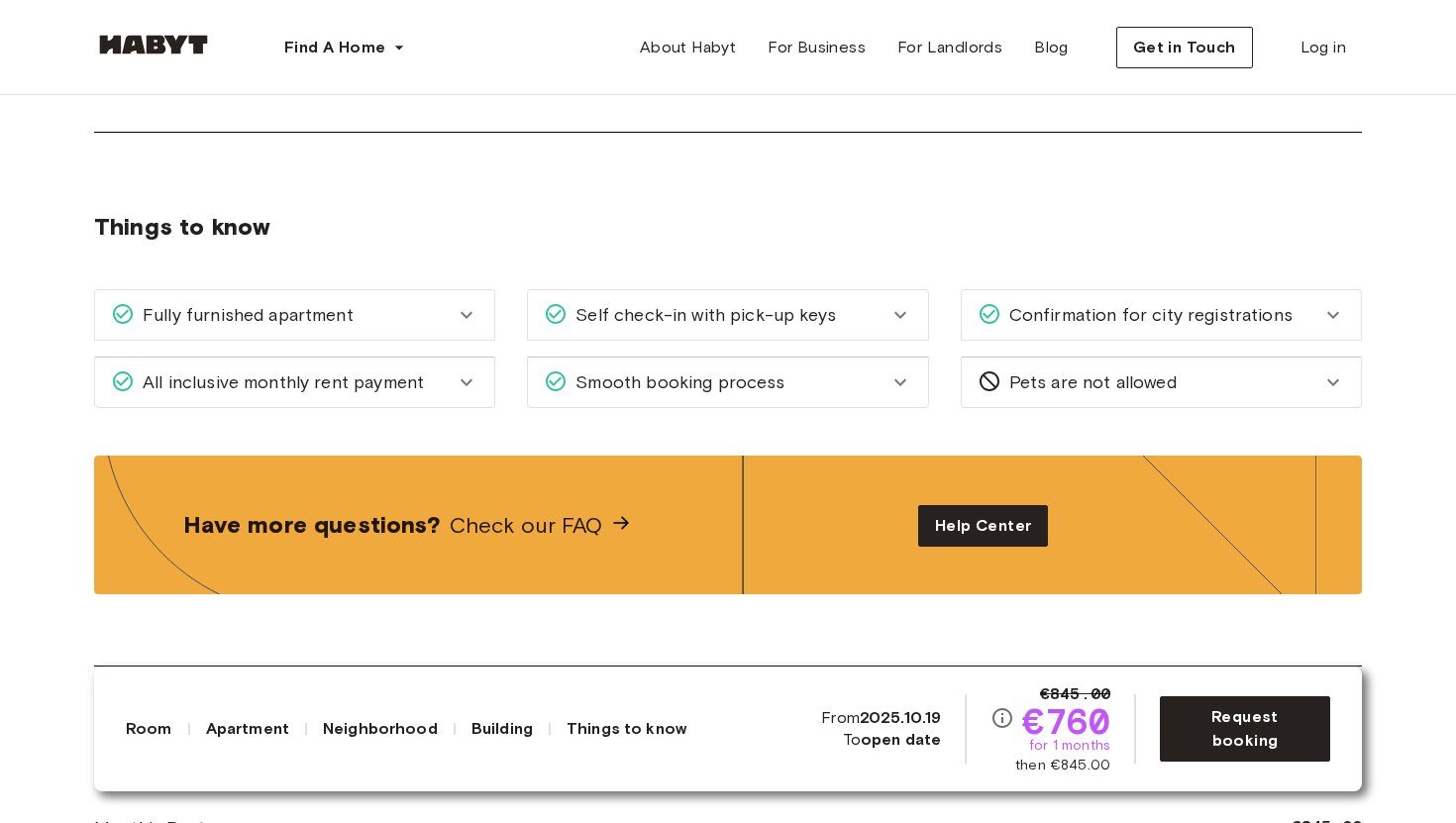 click on "Fully furnished apartment" at bounding box center (282, 315) 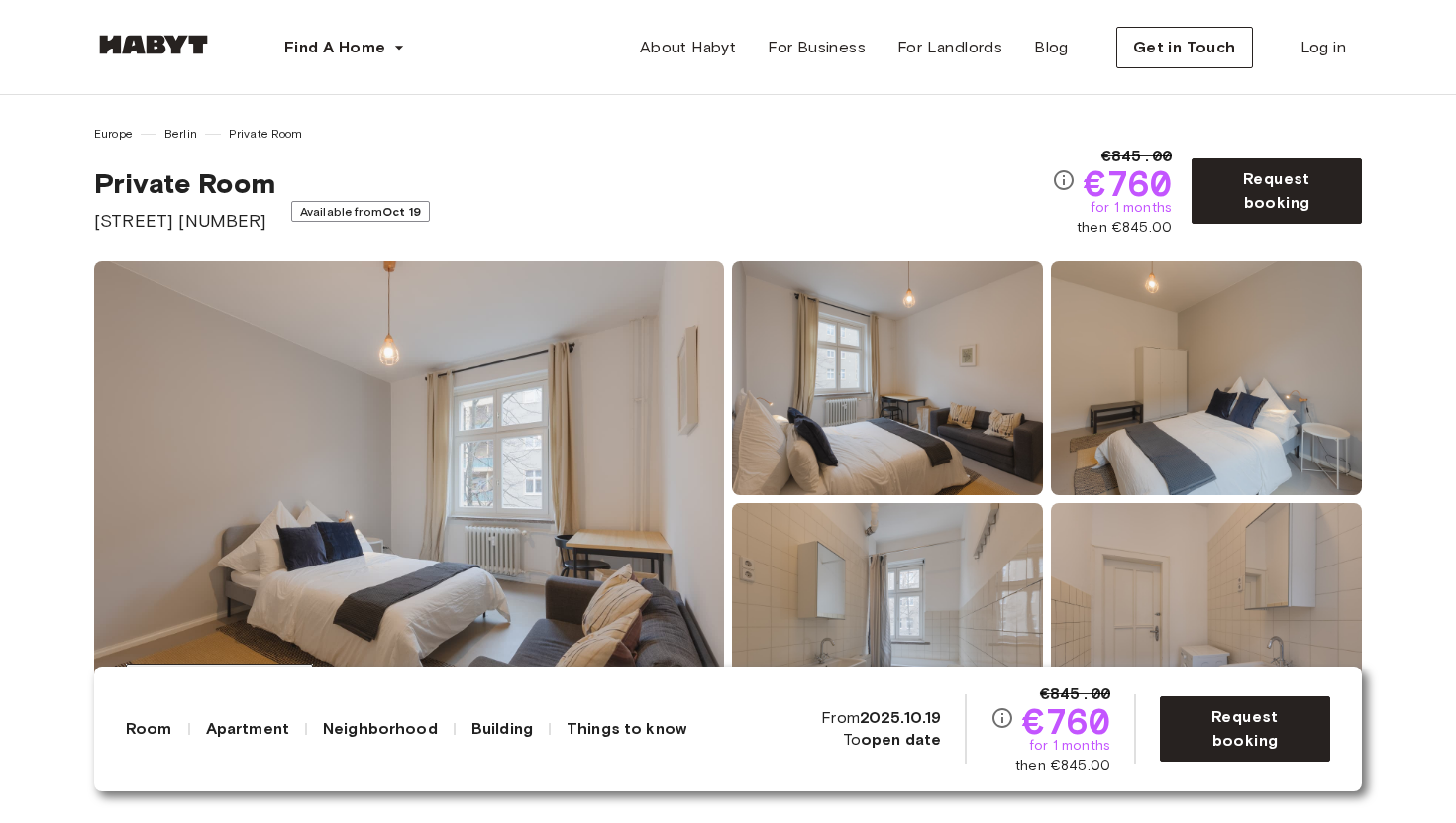 scroll, scrollTop: 0, scrollLeft: 0, axis: both 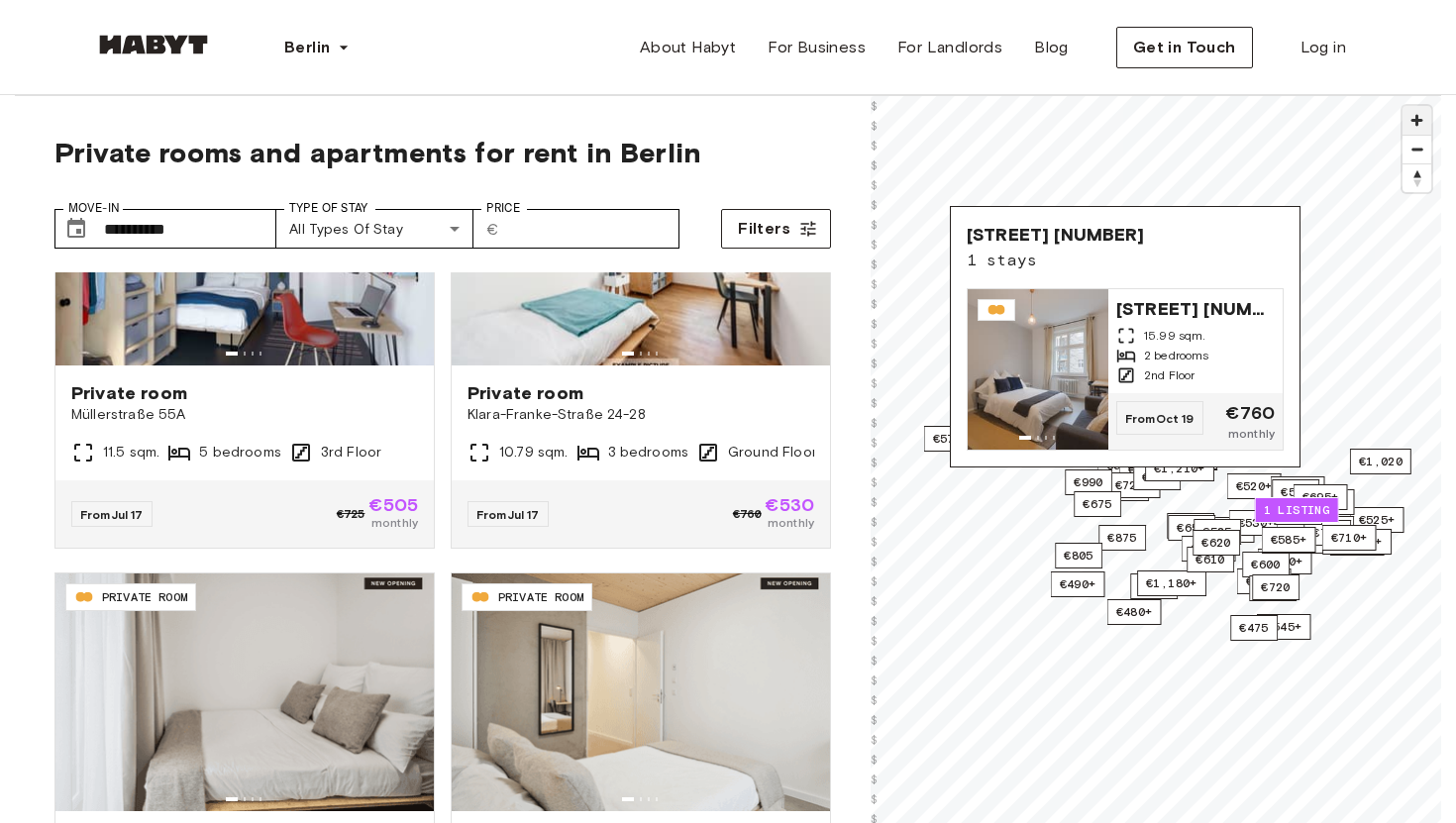 click at bounding box center [1416, 120] 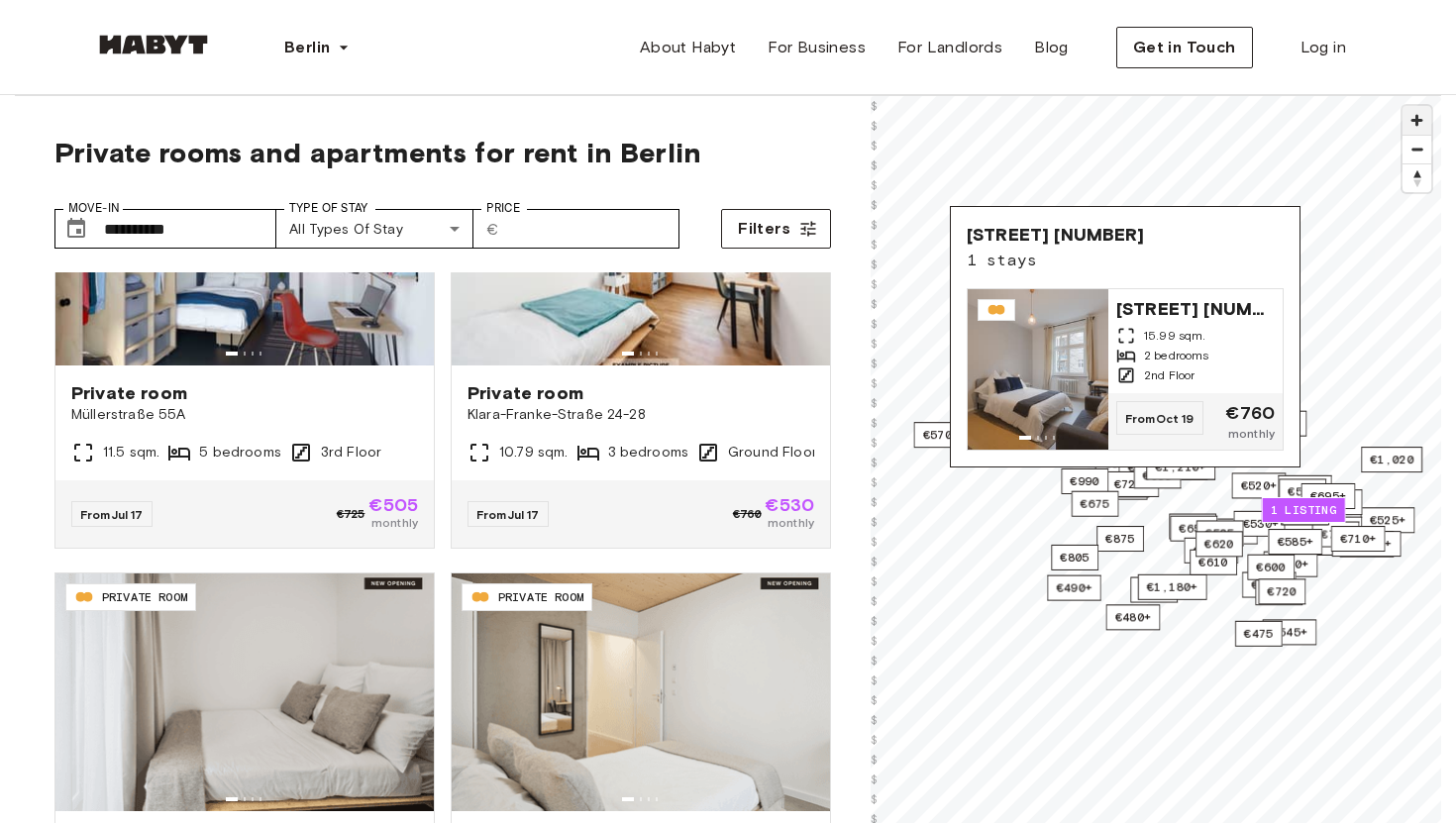 click at bounding box center [1416, 120] 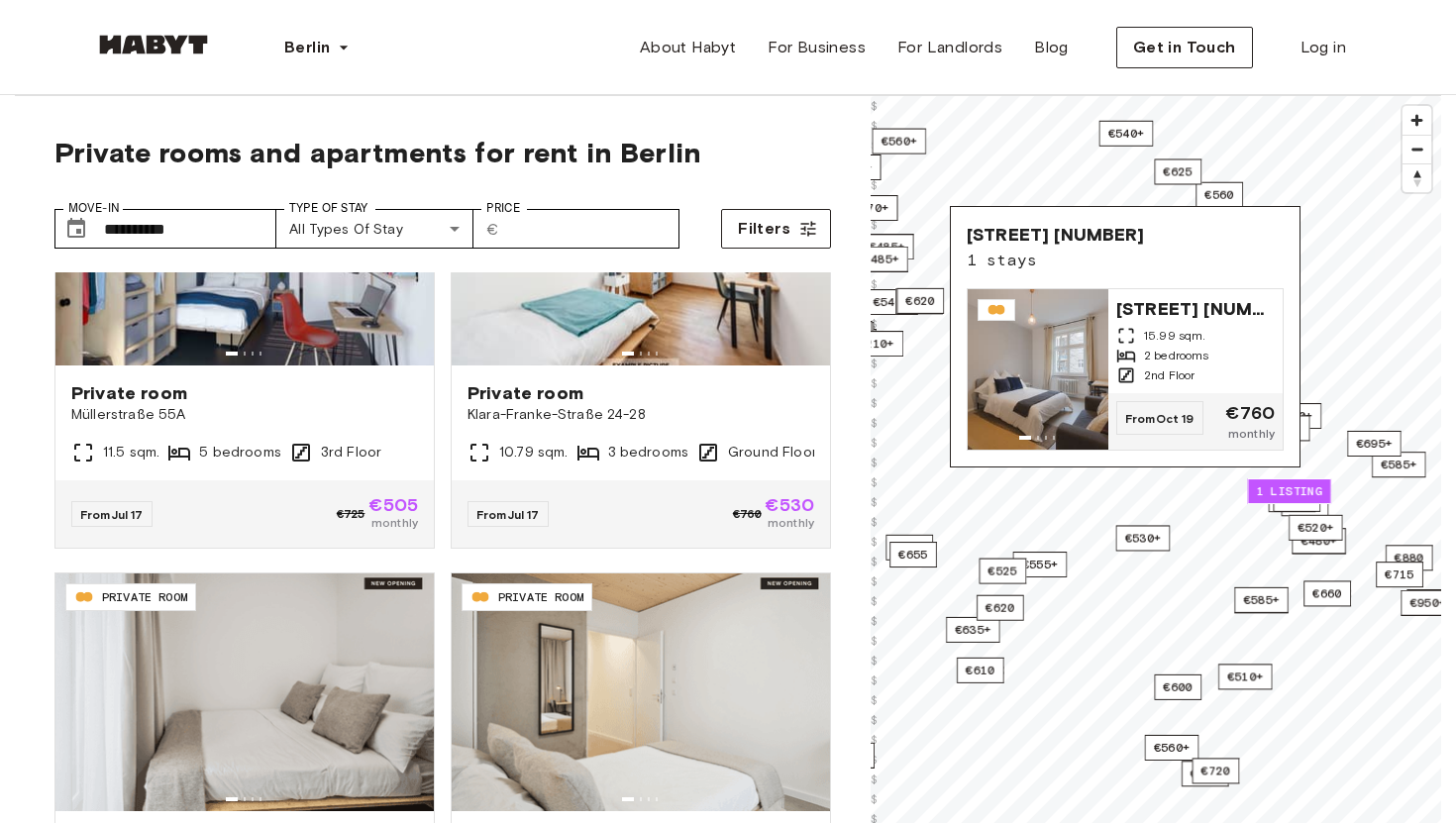 click on "€520+ €490+ €505+ €525+ €525+ €595+ €485+ €520+ €540+ €625 €510+ €660 €545+ €530+ €555+ €560+ €510+ €520+ €560 €480+ €455+ €525 €485+ €525+ €470+ €520 €475 €510+ €510+ €585+ €570+ €540+ €485+ €560+ €605 €610 €530+ €790+ €860+ €860+ €560 €795+ €520+ €495+ €860+ €600 €990+ €620 €695 €540+ €655 €580 €520 €525 €505+ €480+ €520+ €600 €1,020 €950+ €880 €695+ €715 €1,180+ €635+ €585+ €1,100+ €885 €625 €720+ €610 €990 €625+ €1,035+ €710+ €745 €655 €875 €805 €675 €720 €1,210+ €620 €635 1 listing © Mapbox   © OpenStreetMap   Improve this map $ $ $ $ $ $ $ $ $ $ $ $ $ $ $ $ $ $ $ $ $ $ $ $ $ $ $ $ $ $ $ $ $ $ $ $ $ $ $ $ $ $ $ $ $ $ $ $ $ $ $ $ $ $ $ $ $ $ $ $ $ $ $ $ $ $ $ $ $ $ $ $ $ $ $ $ $ $ $ $ $ $ $ $ $ $ $ $ $ $ $ $ $ $ $ $ $ $ $ $ $ $ $ $ $ $ $ $ $ $ Gubener Straße 53a 1 stays Gubener Straße 53a 15.99 sqm. 2 bedrooms 2nd Floor From  Oct 19" at bounding box center (1156, 507) 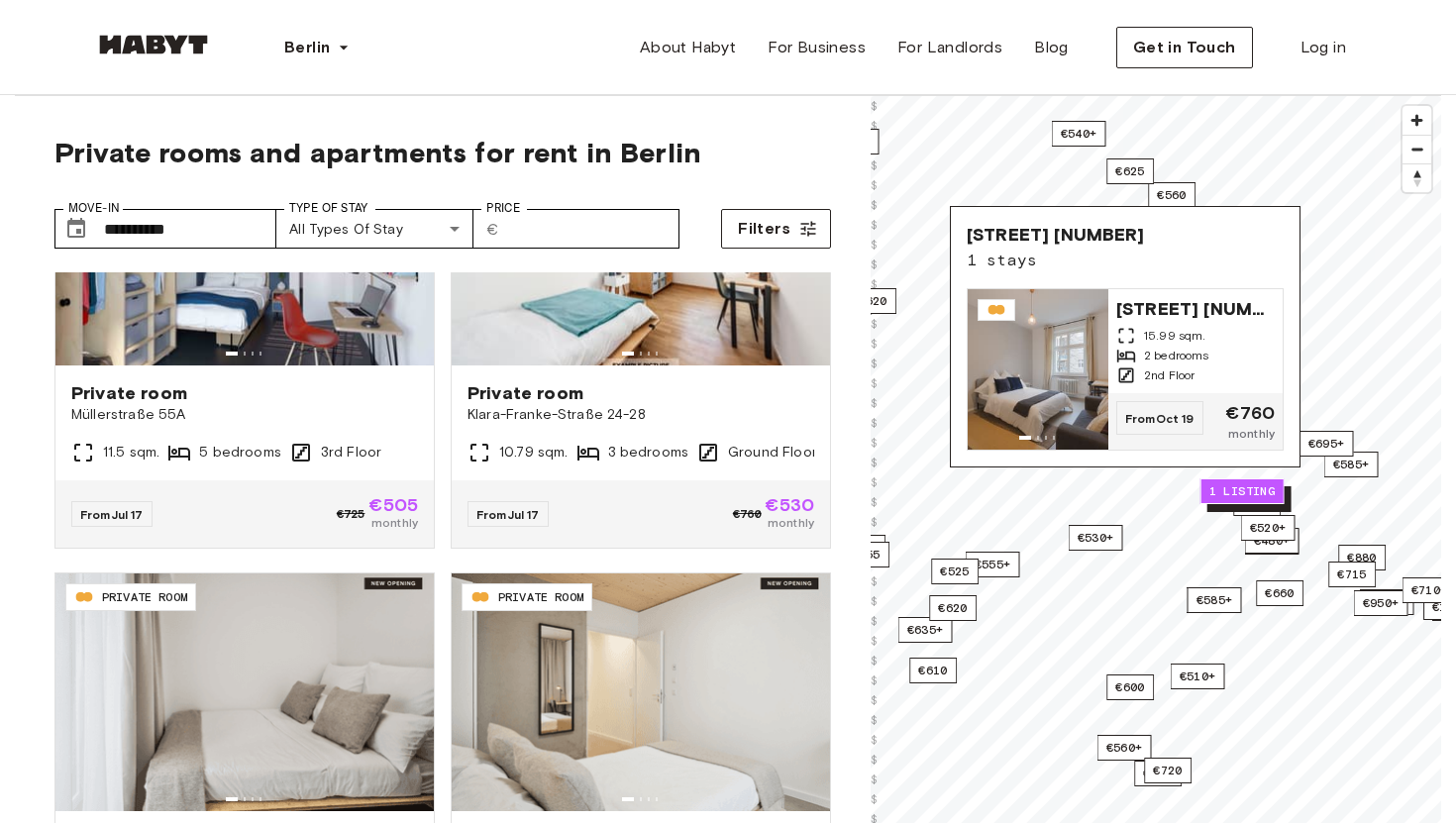 click on "1 listing" at bounding box center (1249, 499) 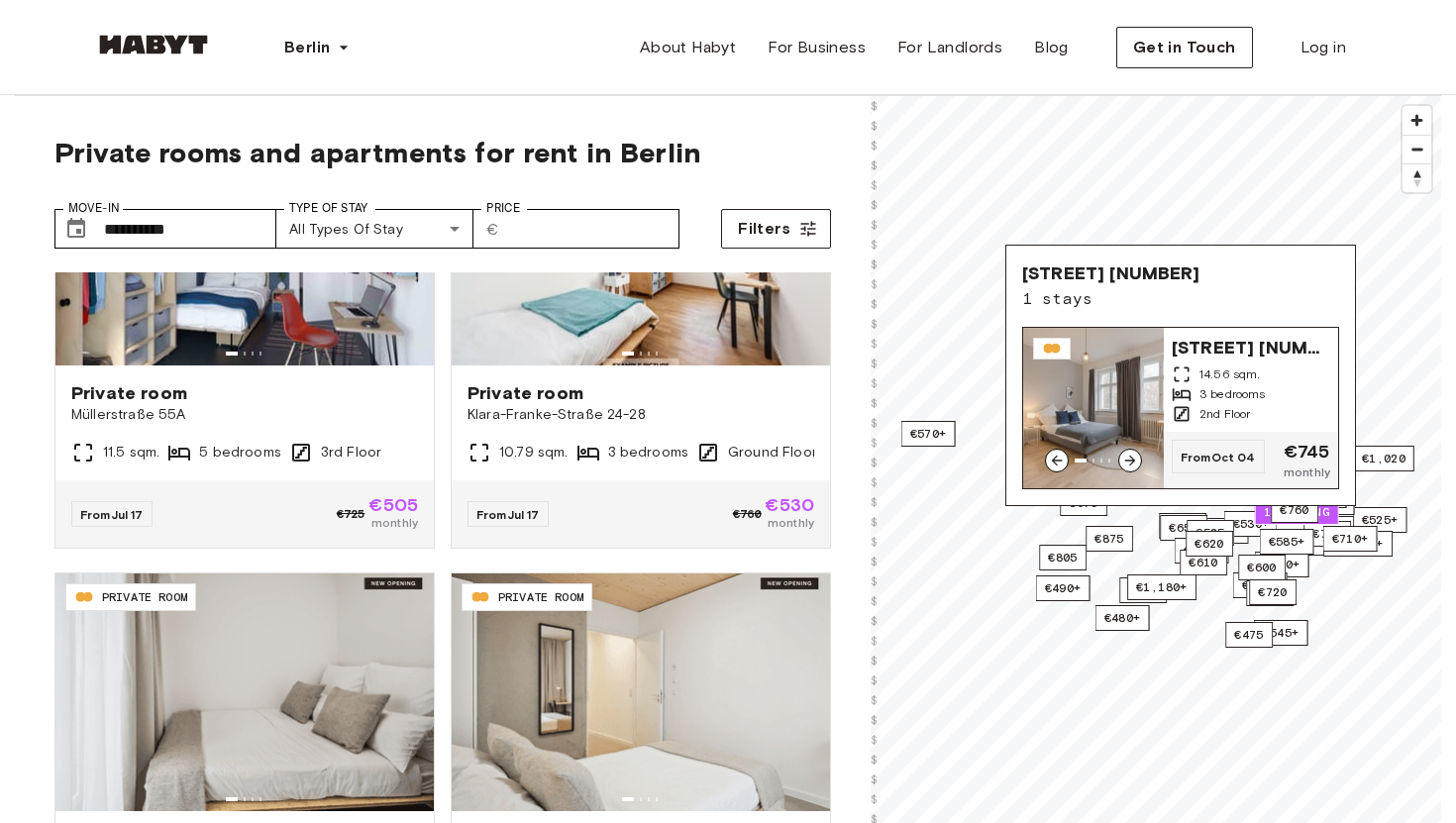 click on "14.56 sqm." at bounding box center [1251, 374] 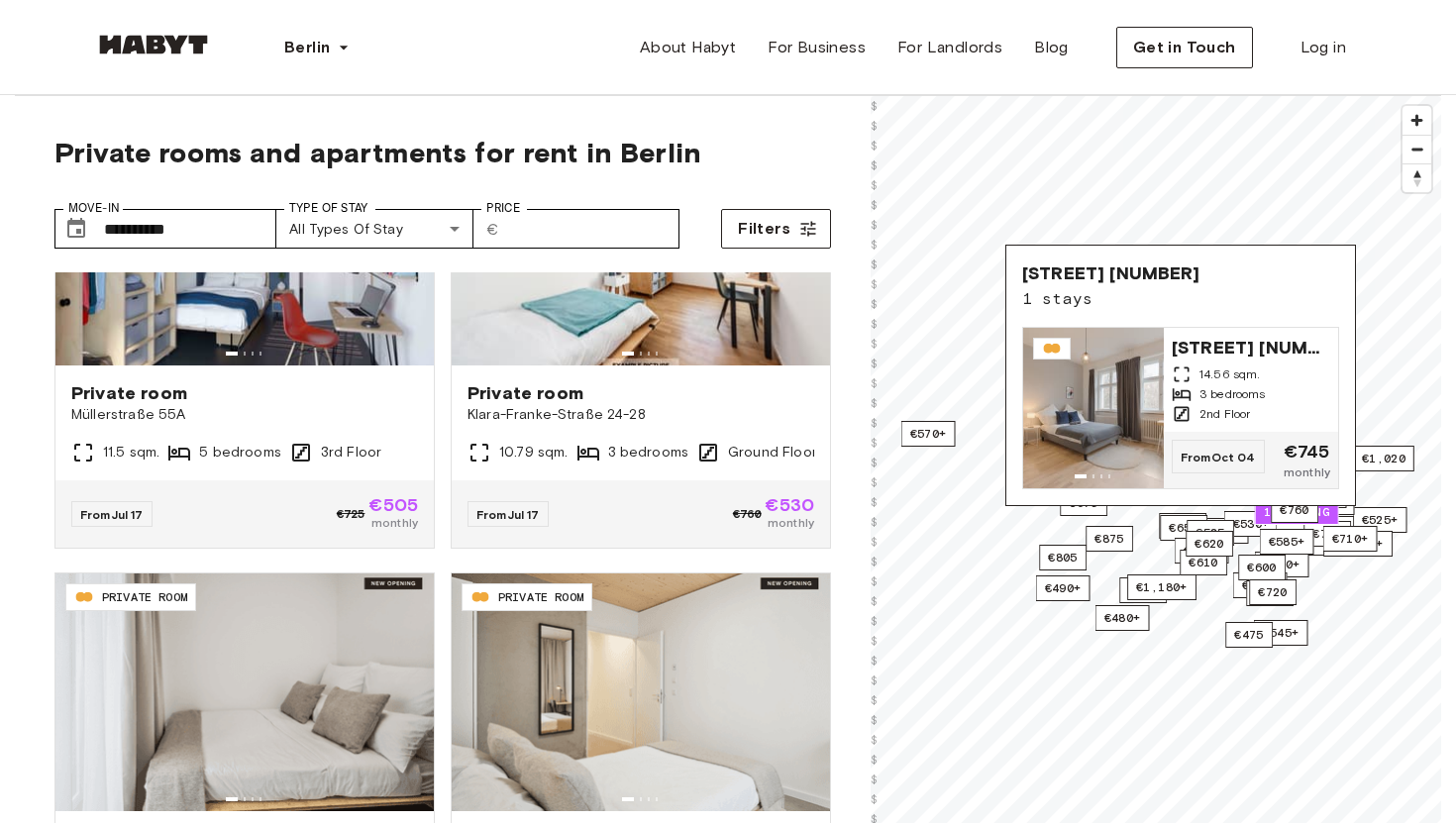 click on "**********" at bounding box center [443, 595] 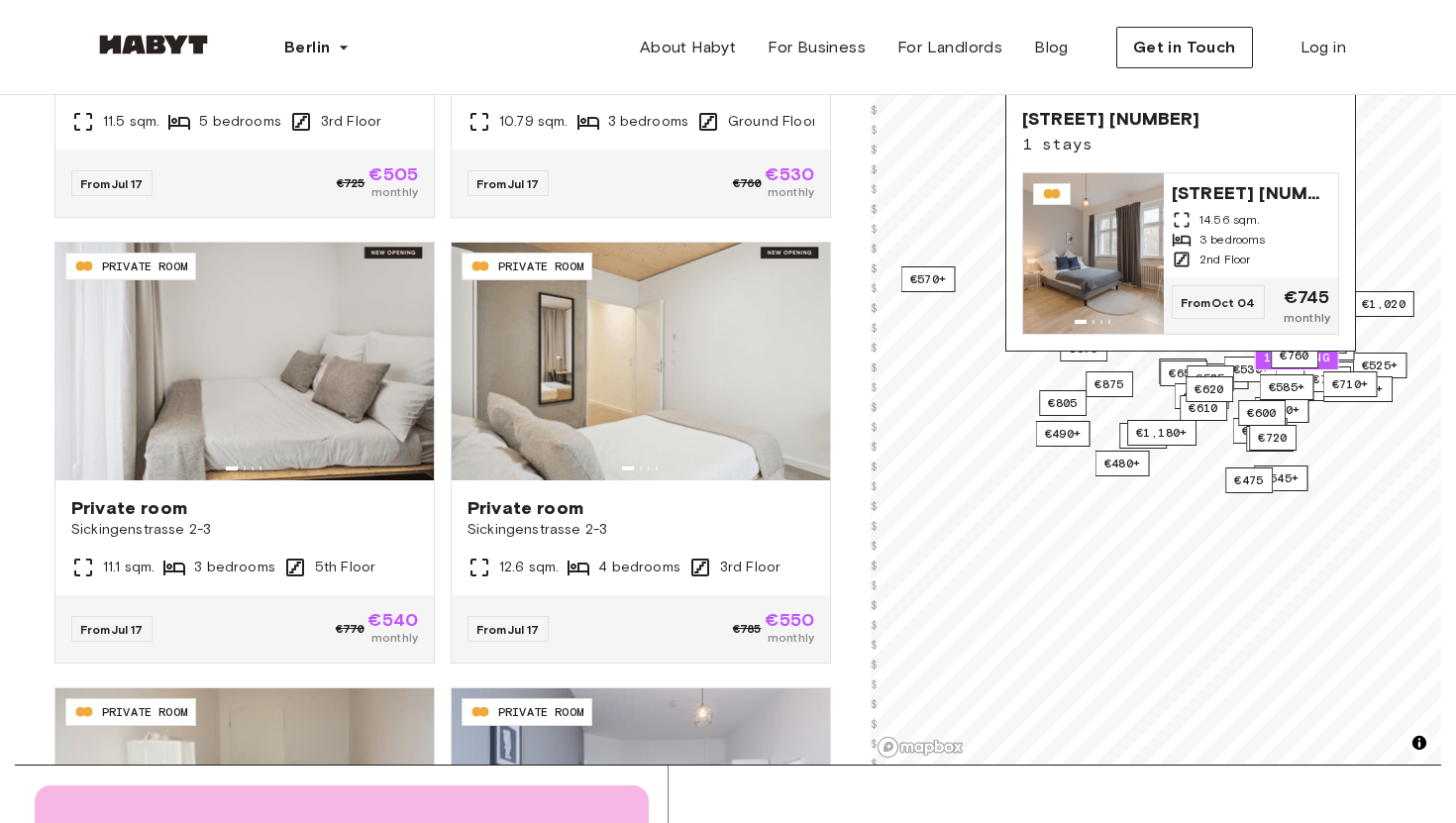 scroll, scrollTop: 335, scrollLeft: 0, axis: vertical 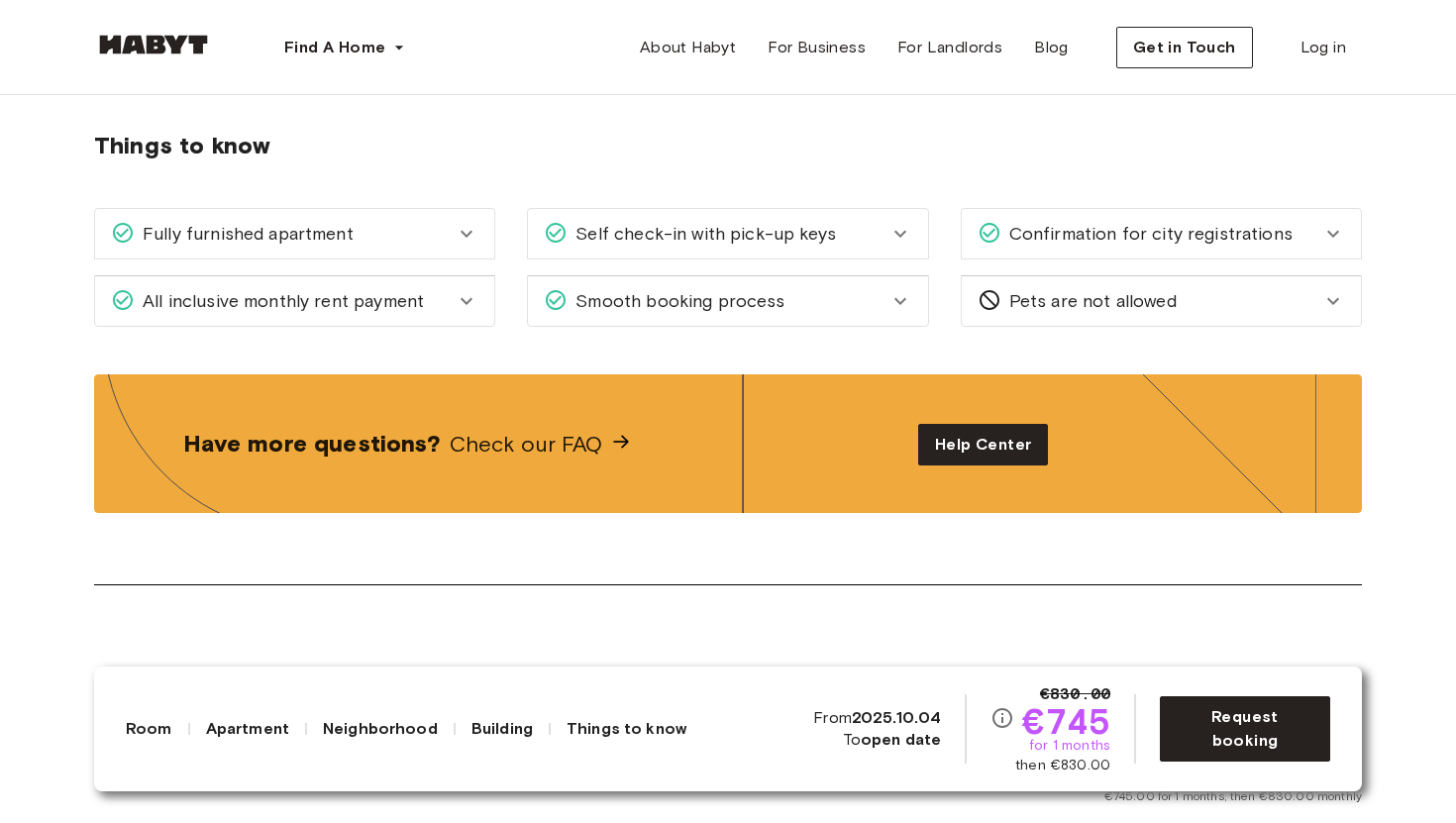 click on "All inclusive monthly rent payment" at bounding box center (294, 301) 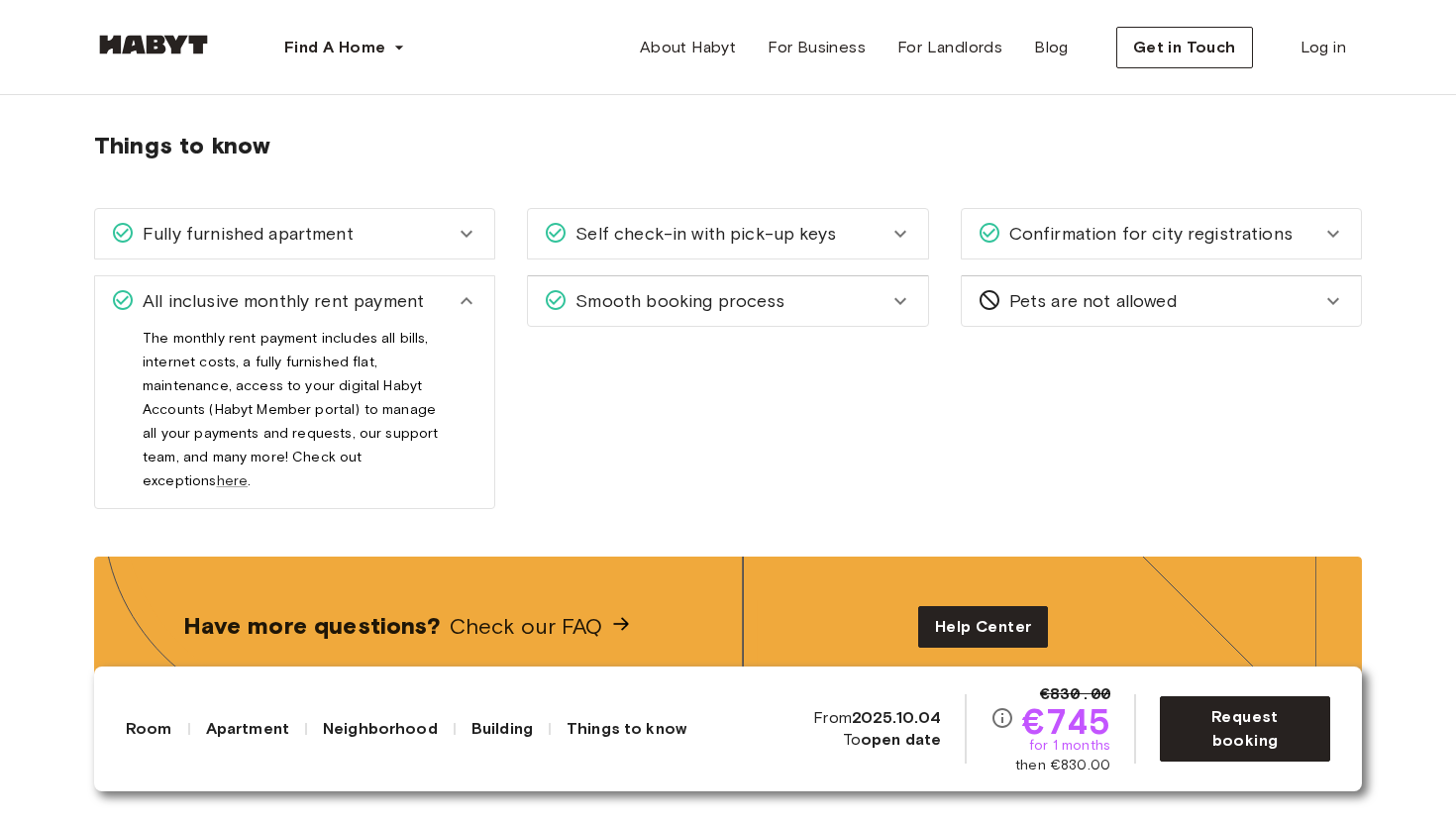 click on "All inclusive monthly rent payment" at bounding box center (294, 301) 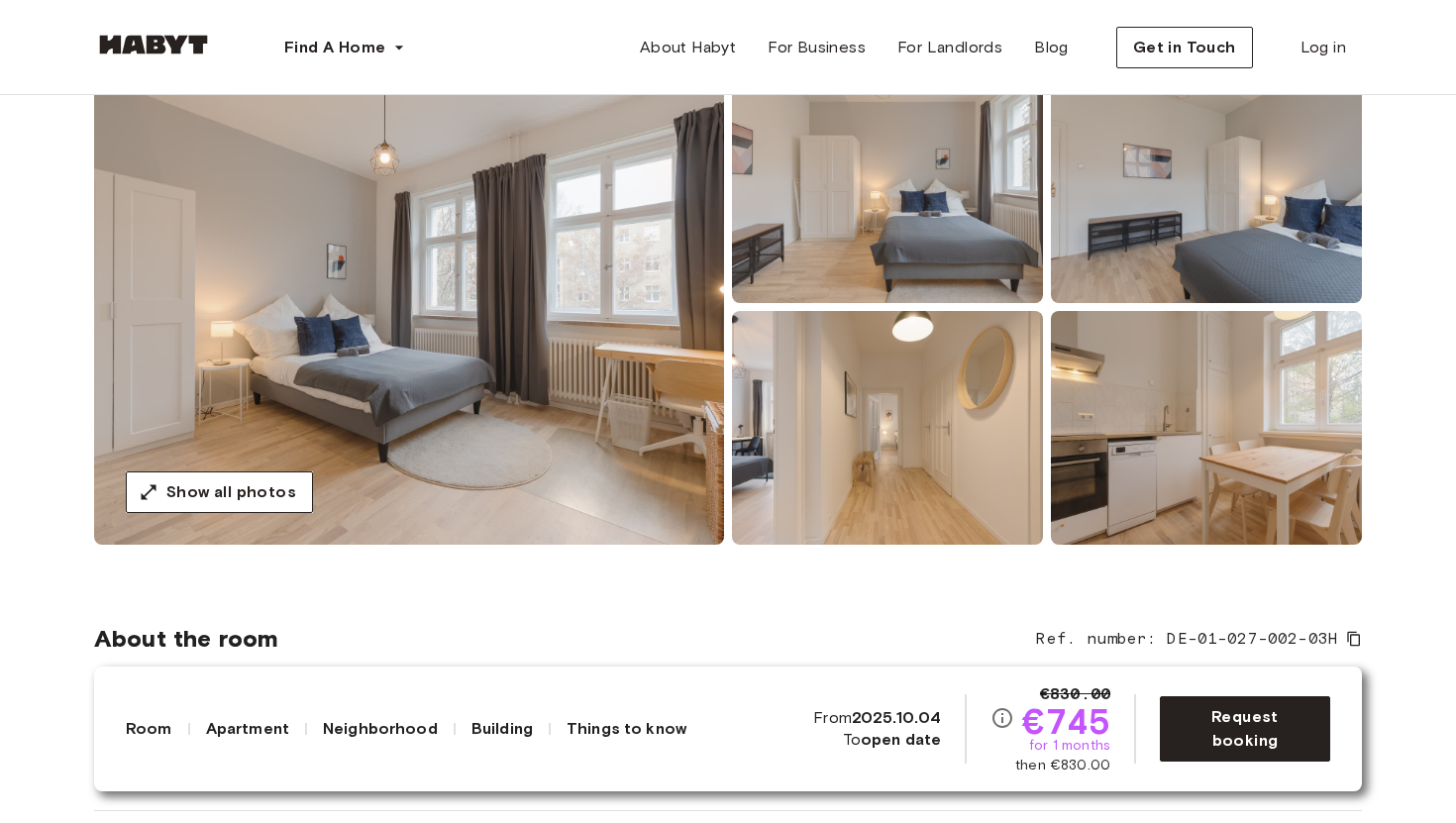 scroll, scrollTop: 197, scrollLeft: 0, axis: vertical 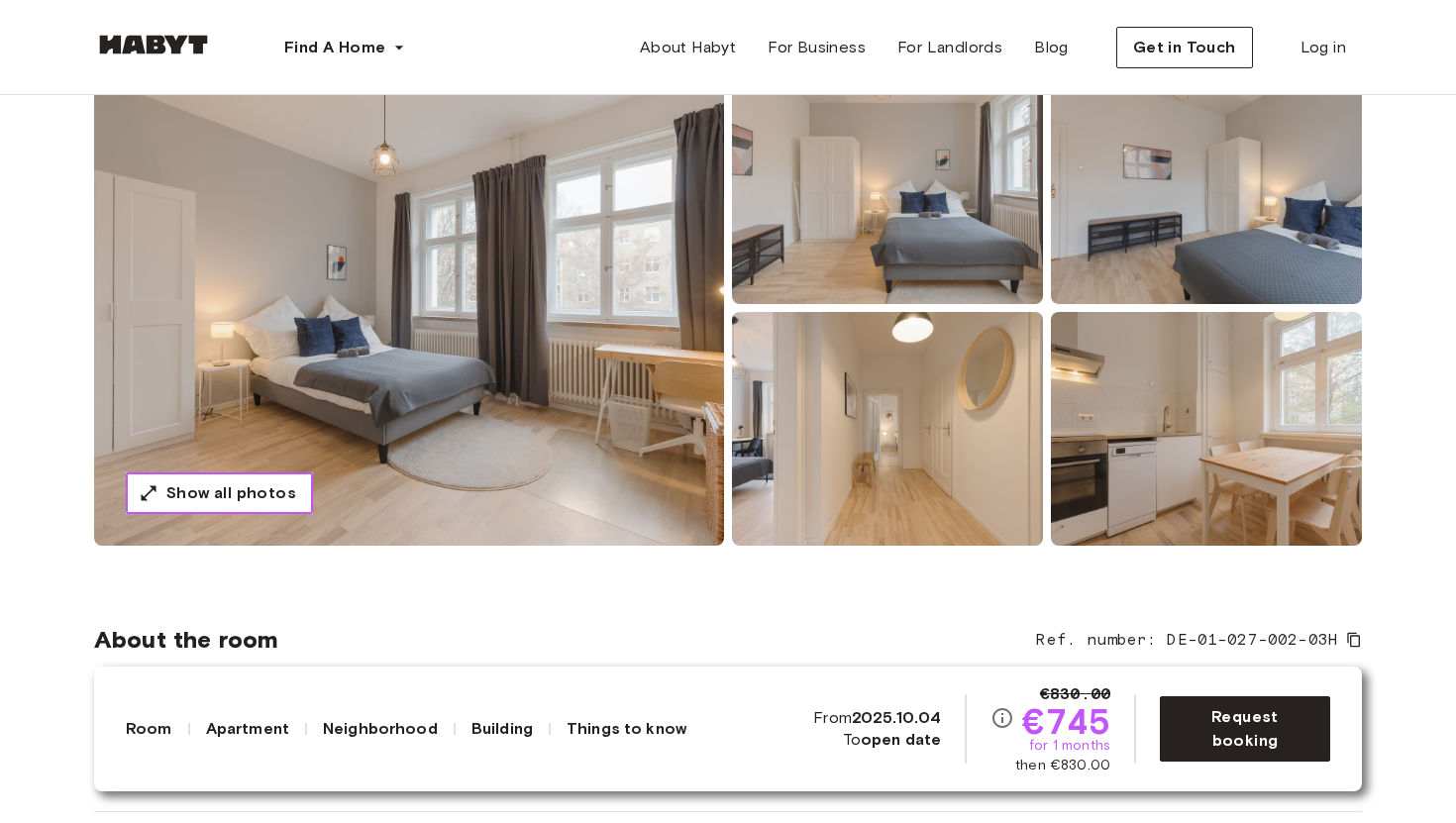 click on "Show all photos" at bounding box center (219, 493) 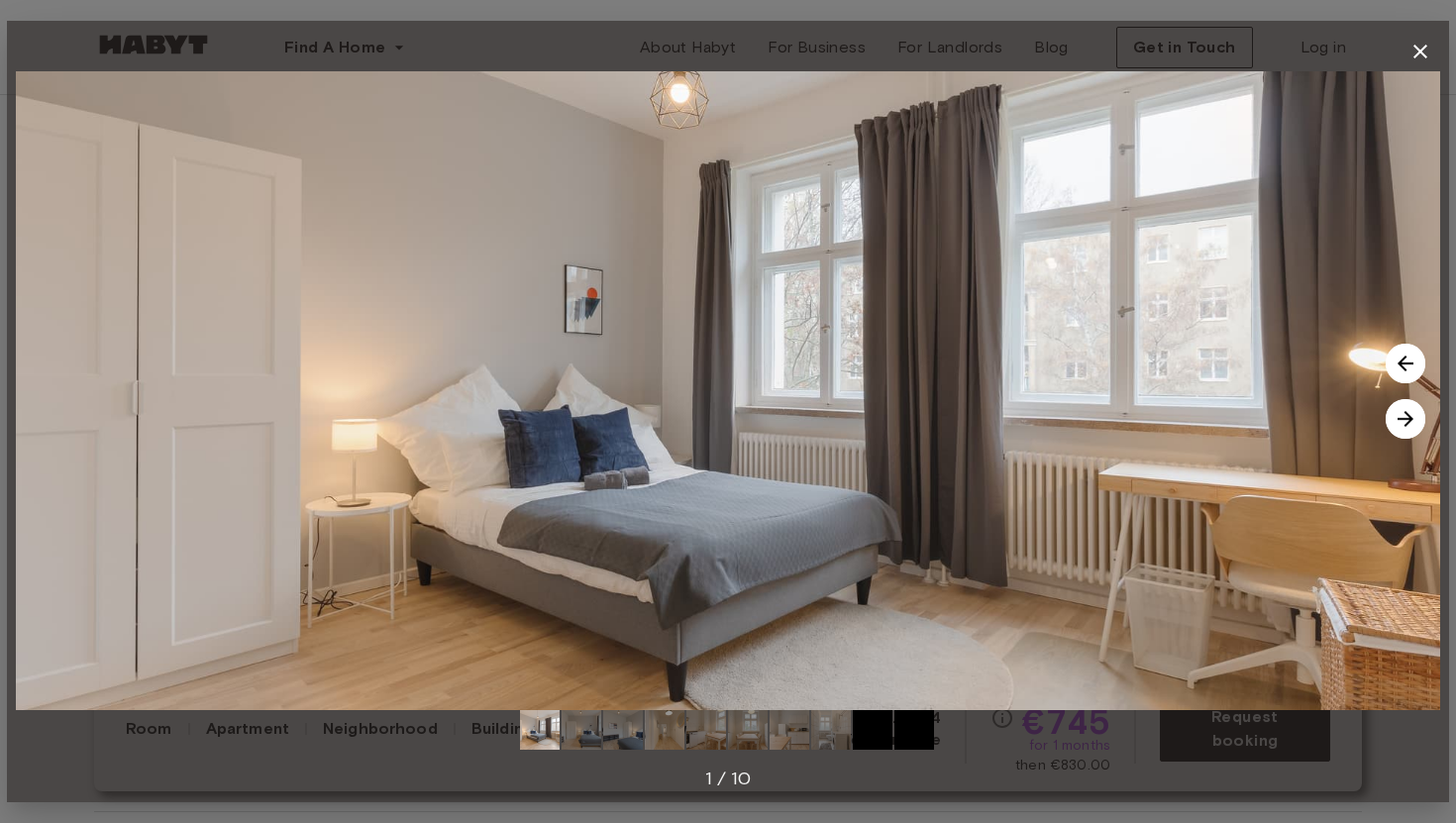 click at bounding box center [1405, 419] 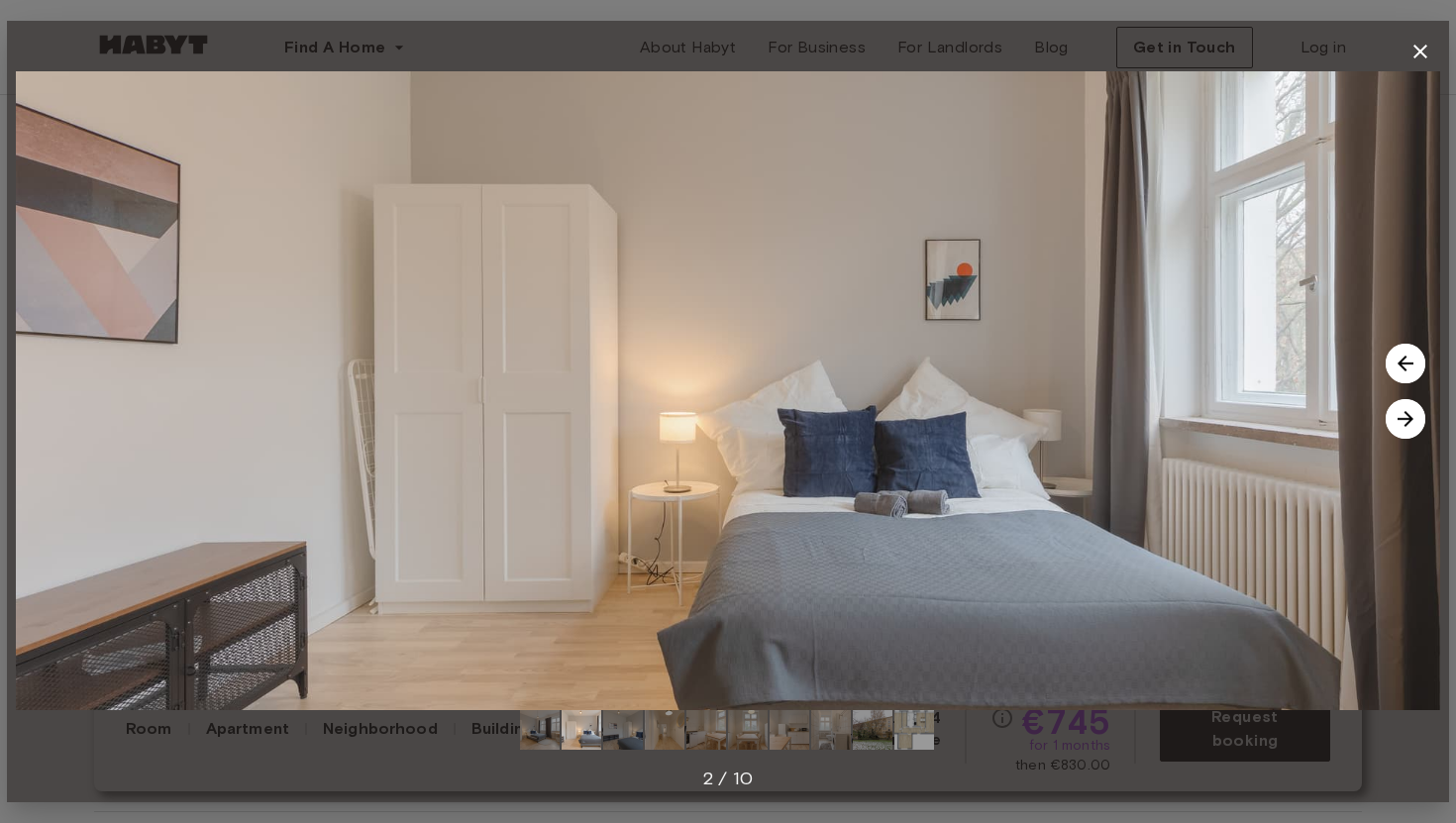 click at bounding box center (1405, 419) 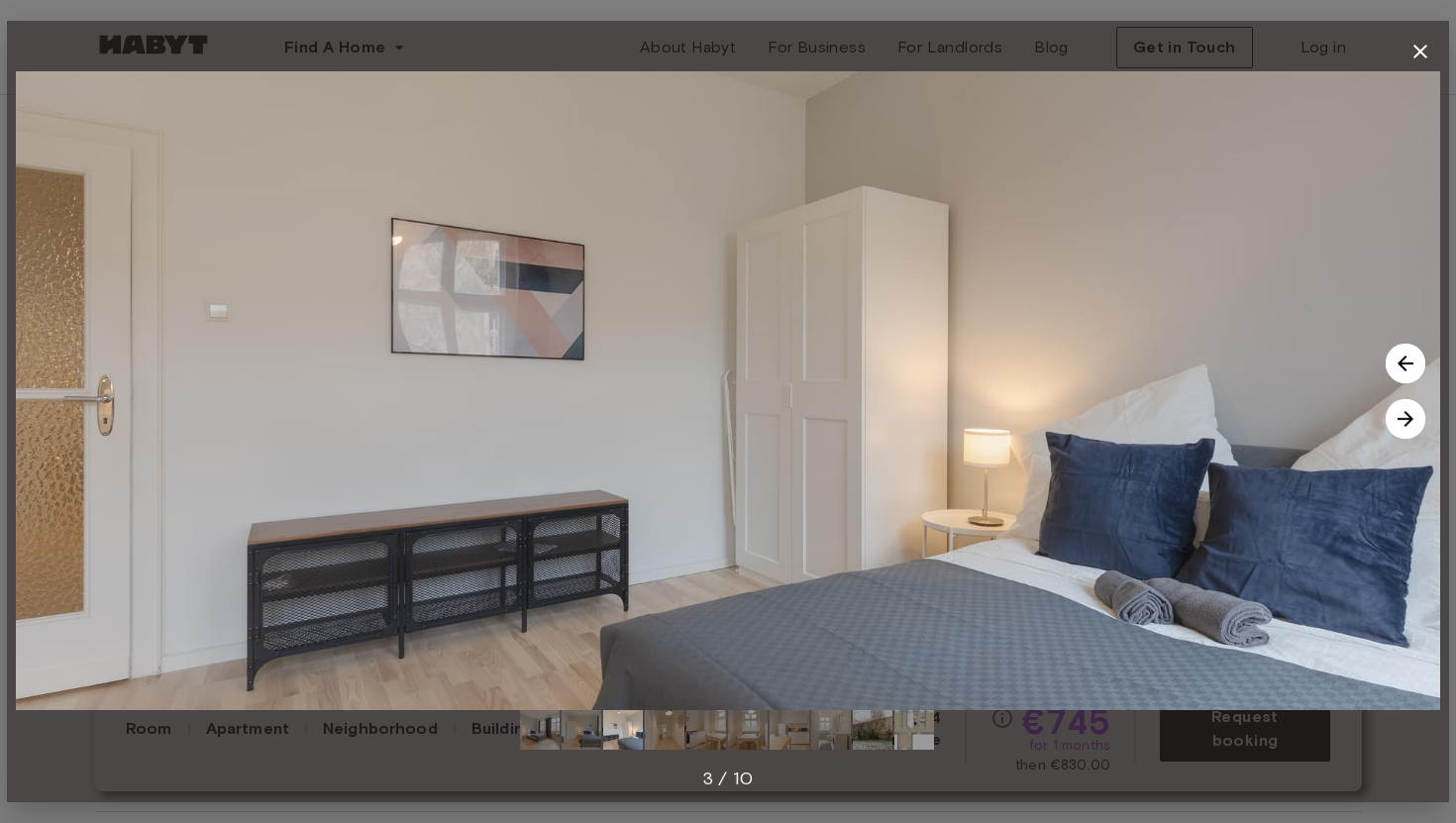 click at bounding box center [1405, 419] 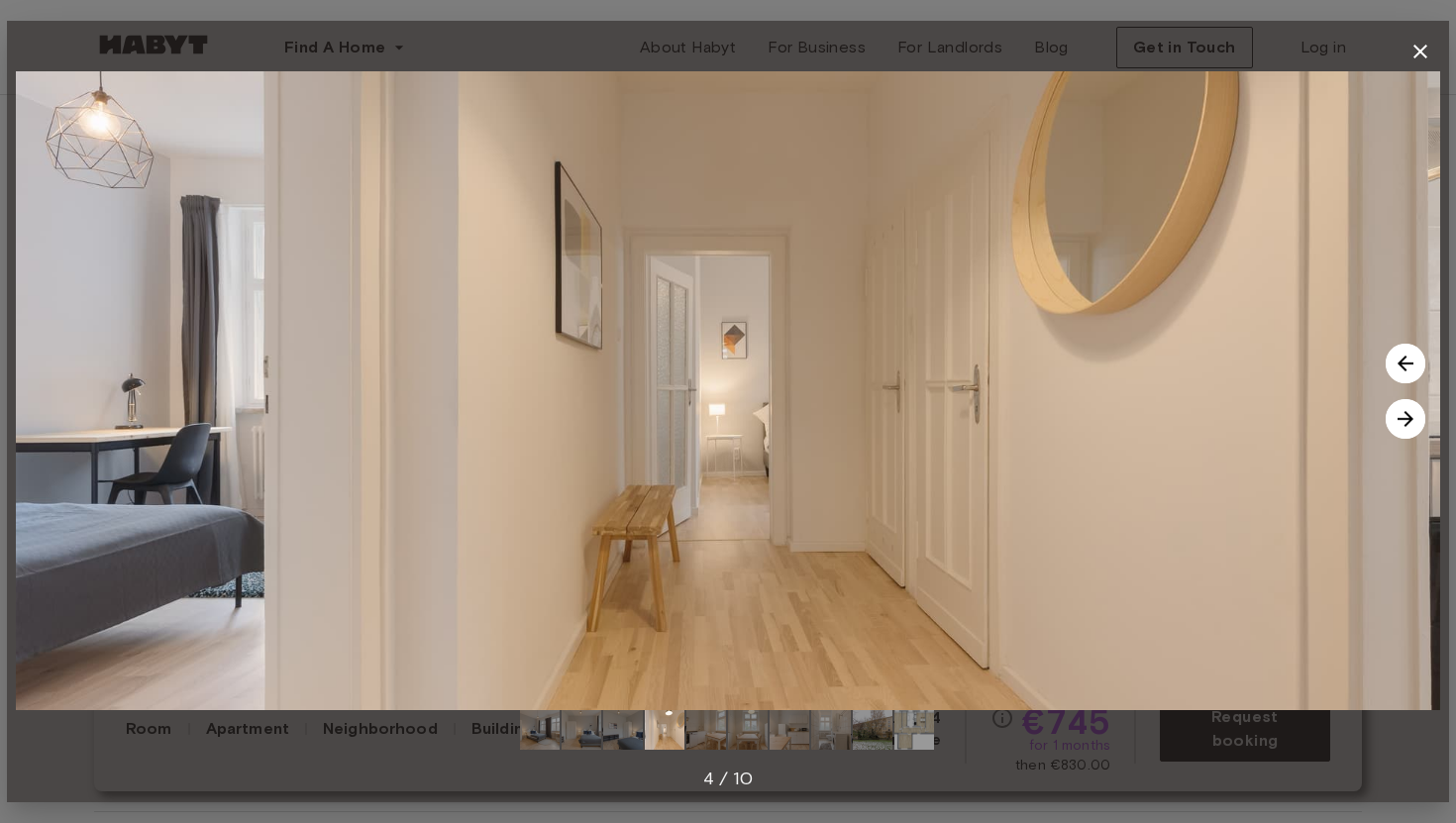 click at bounding box center [1405, 419] 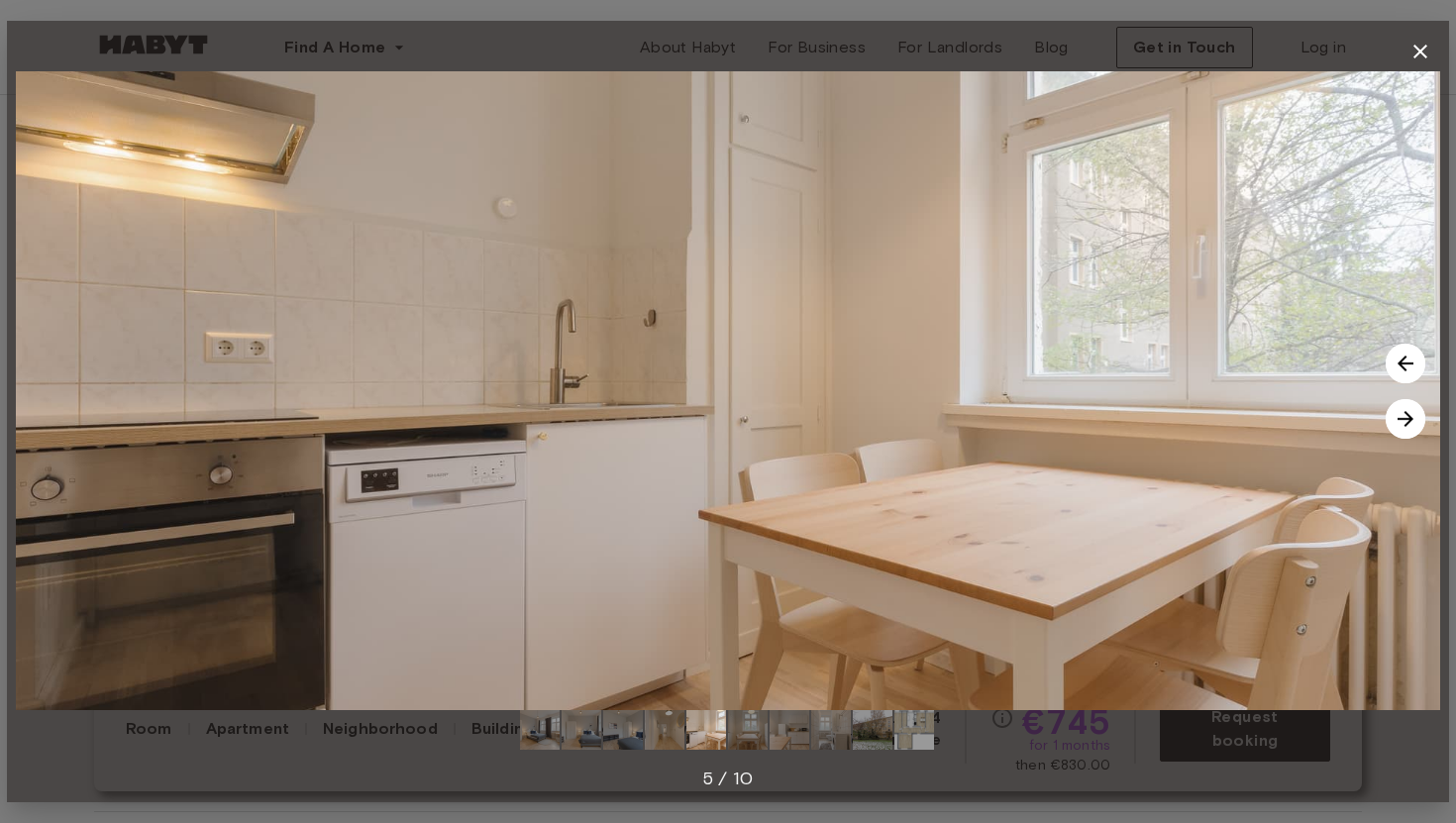 click at bounding box center (1405, 419) 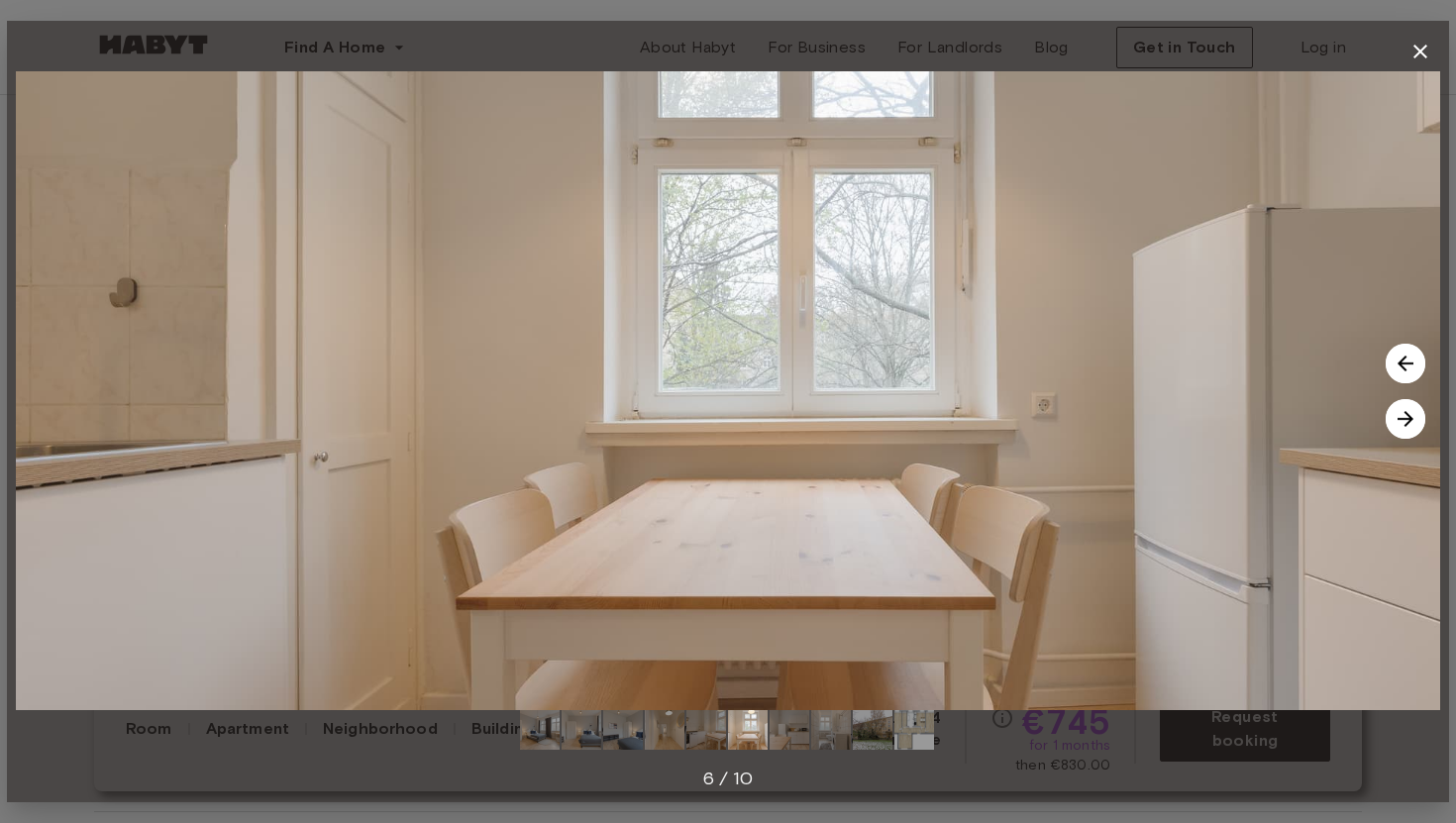 click at bounding box center [1405, 419] 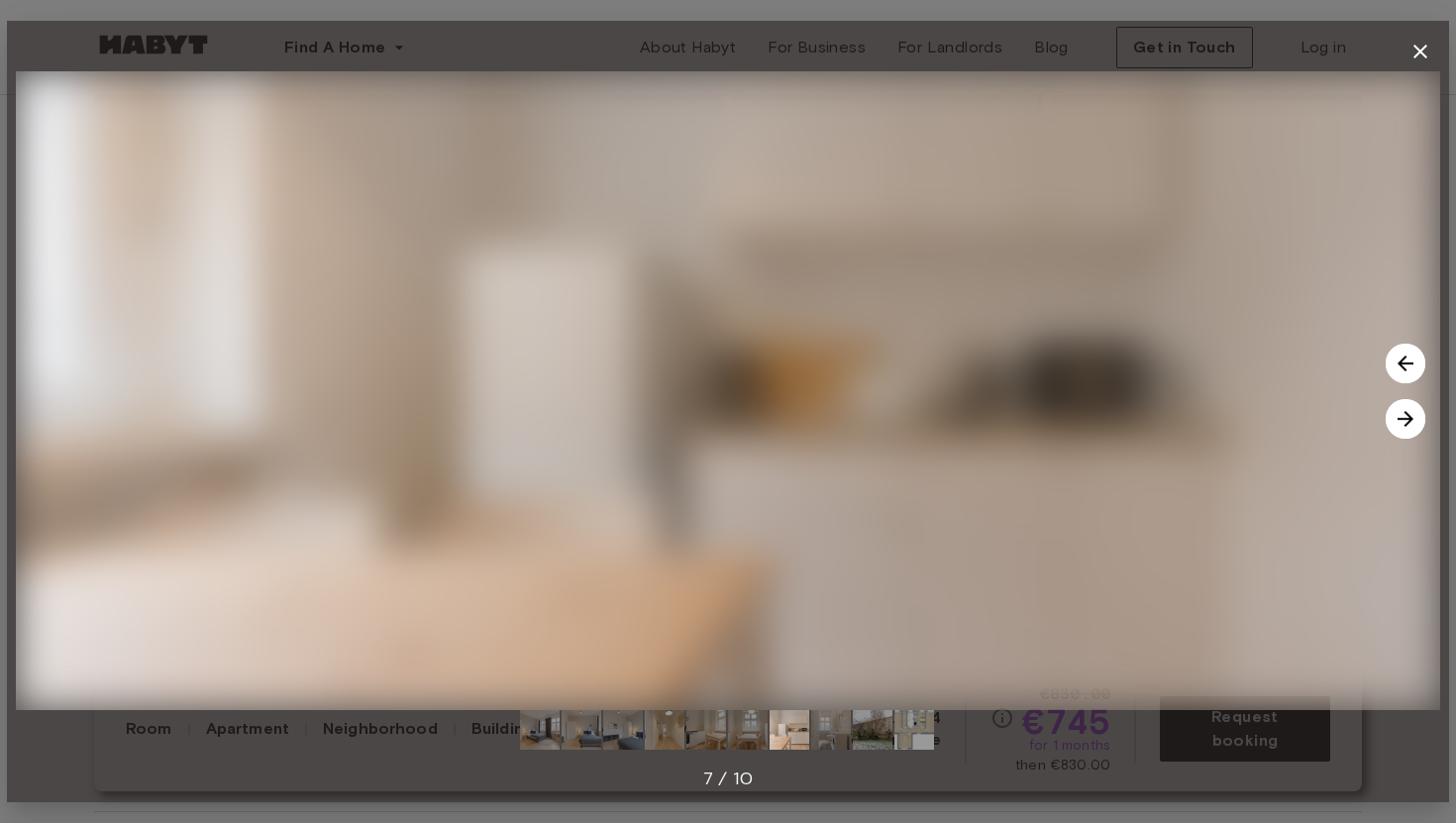 click at bounding box center [1405, 419] 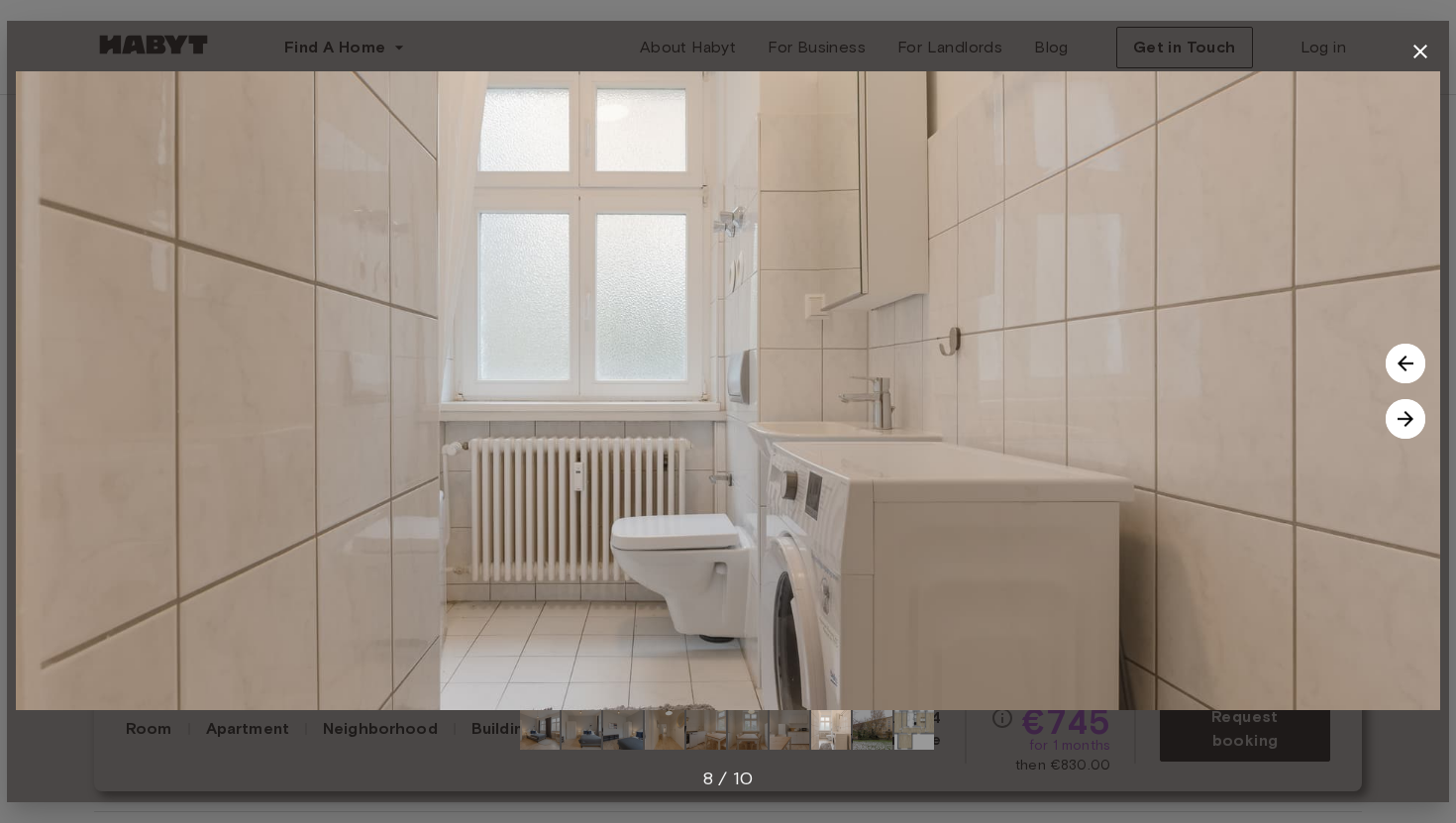 click at bounding box center (1405, 419) 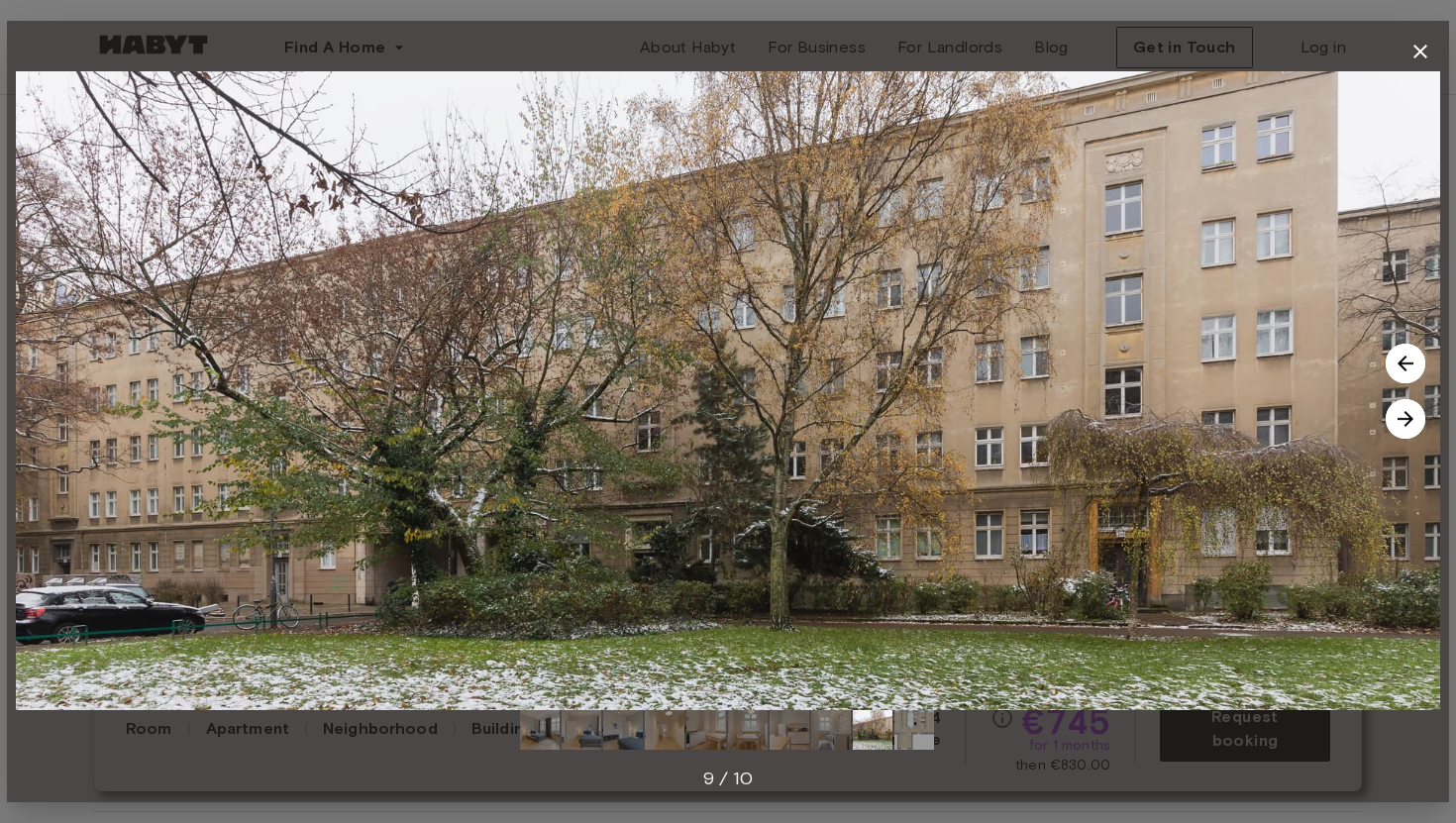 click at bounding box center [1405, 419] 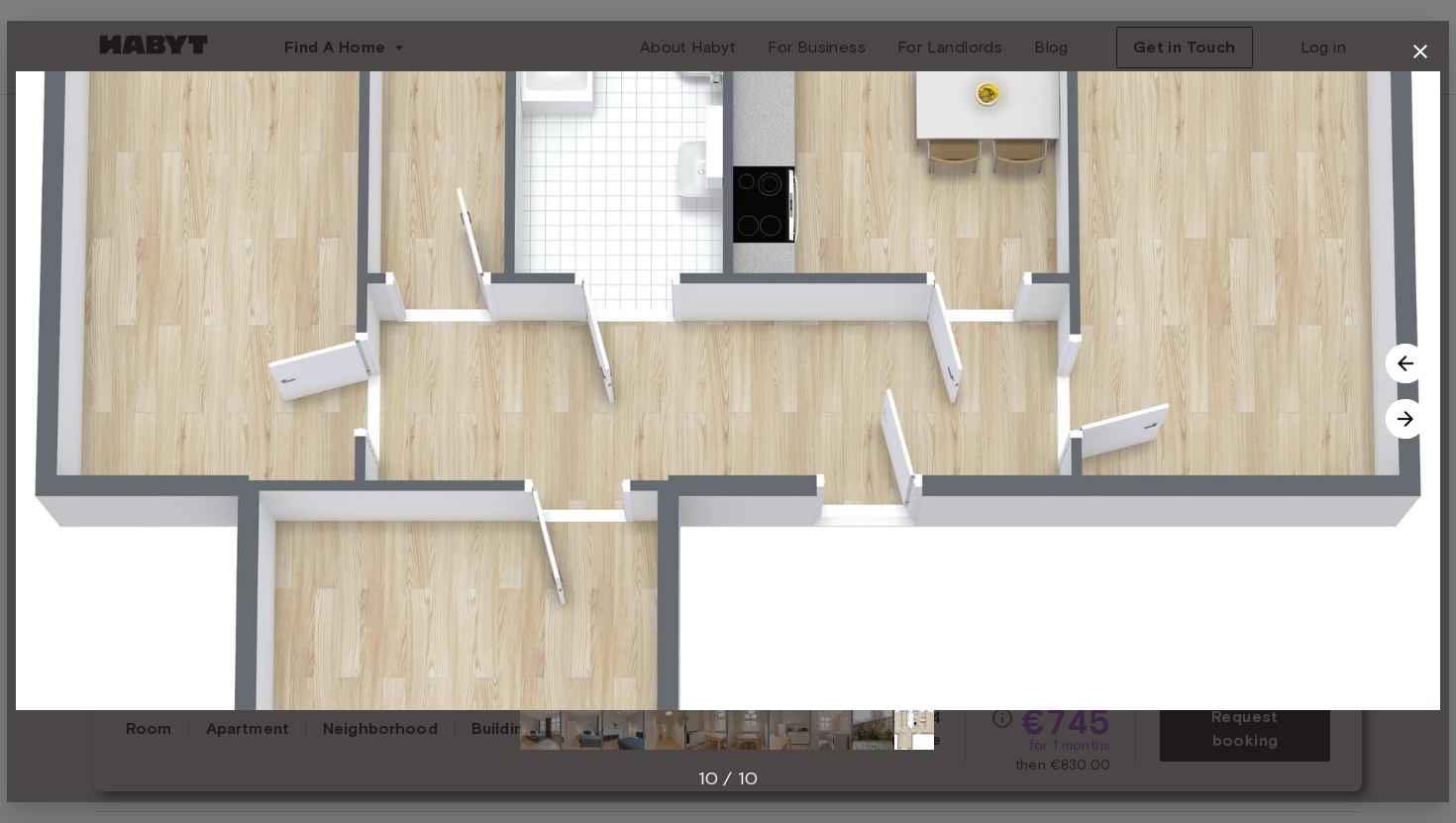 drag, startPoint x: 1053, startPoint y: 311, endPoint x: 1054, endPoint y: 464, distance: 153.00327 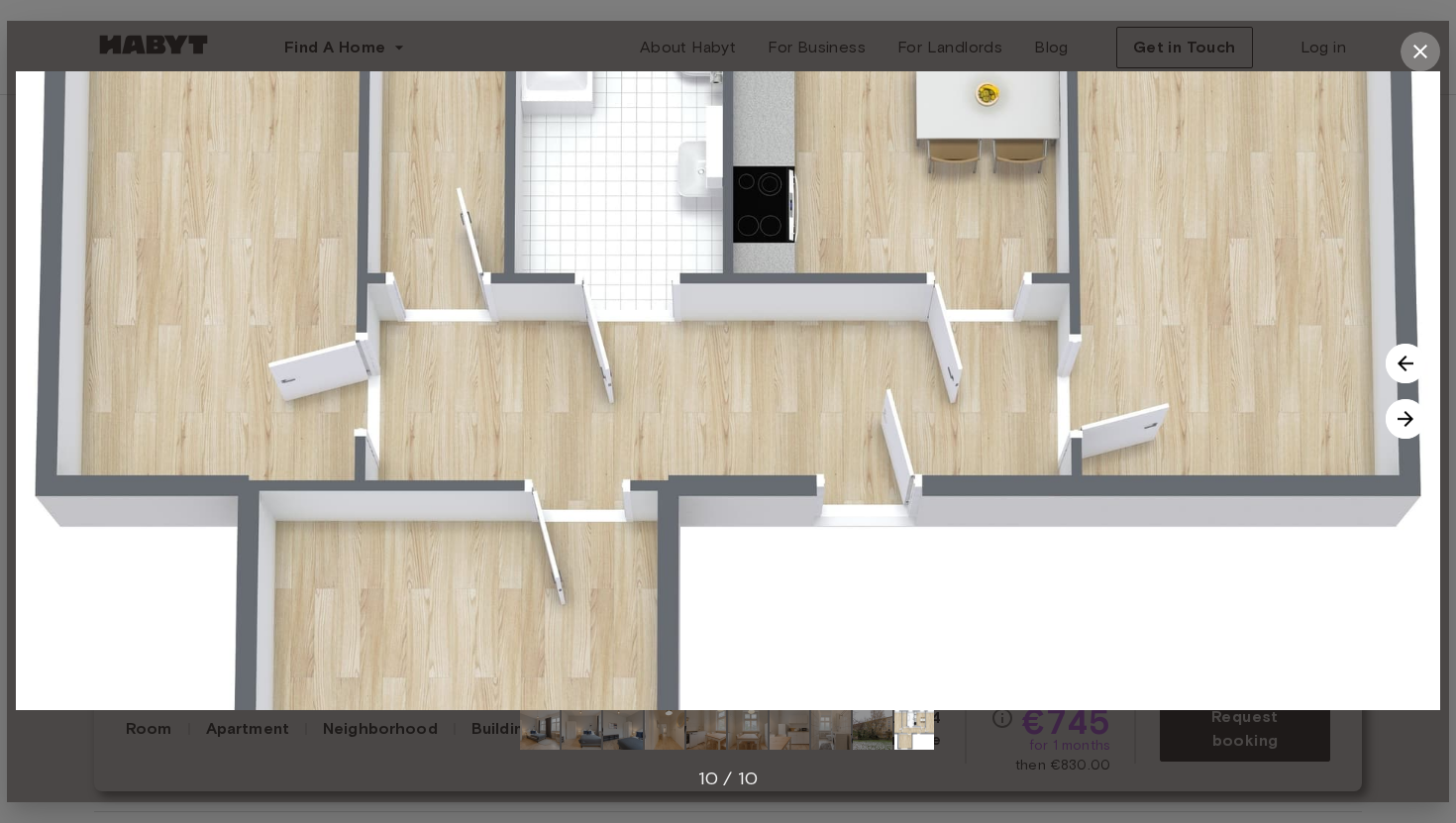 click 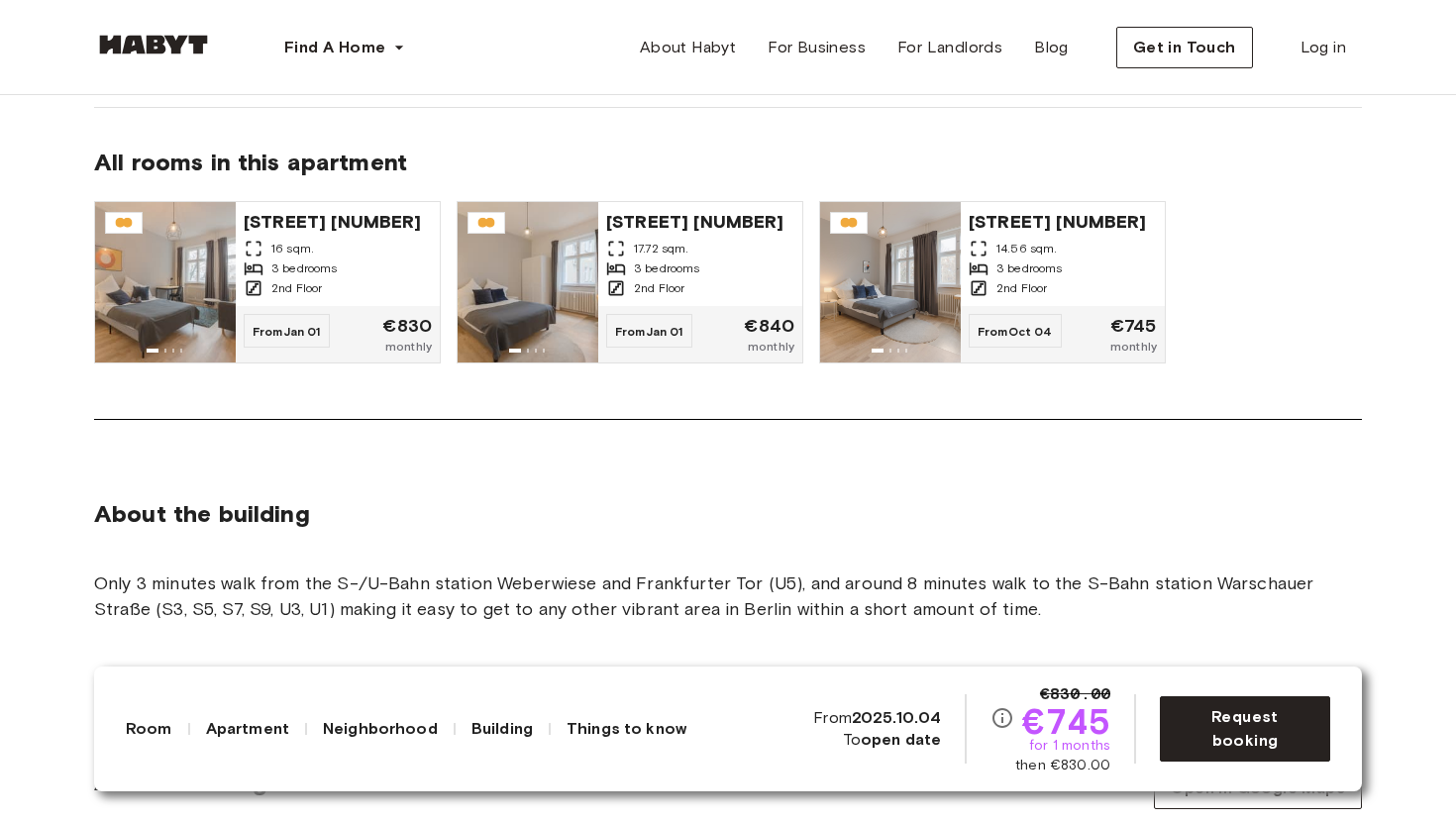 scroll, scrollTop: 1661, scrollLeft: 0, axis: vertical 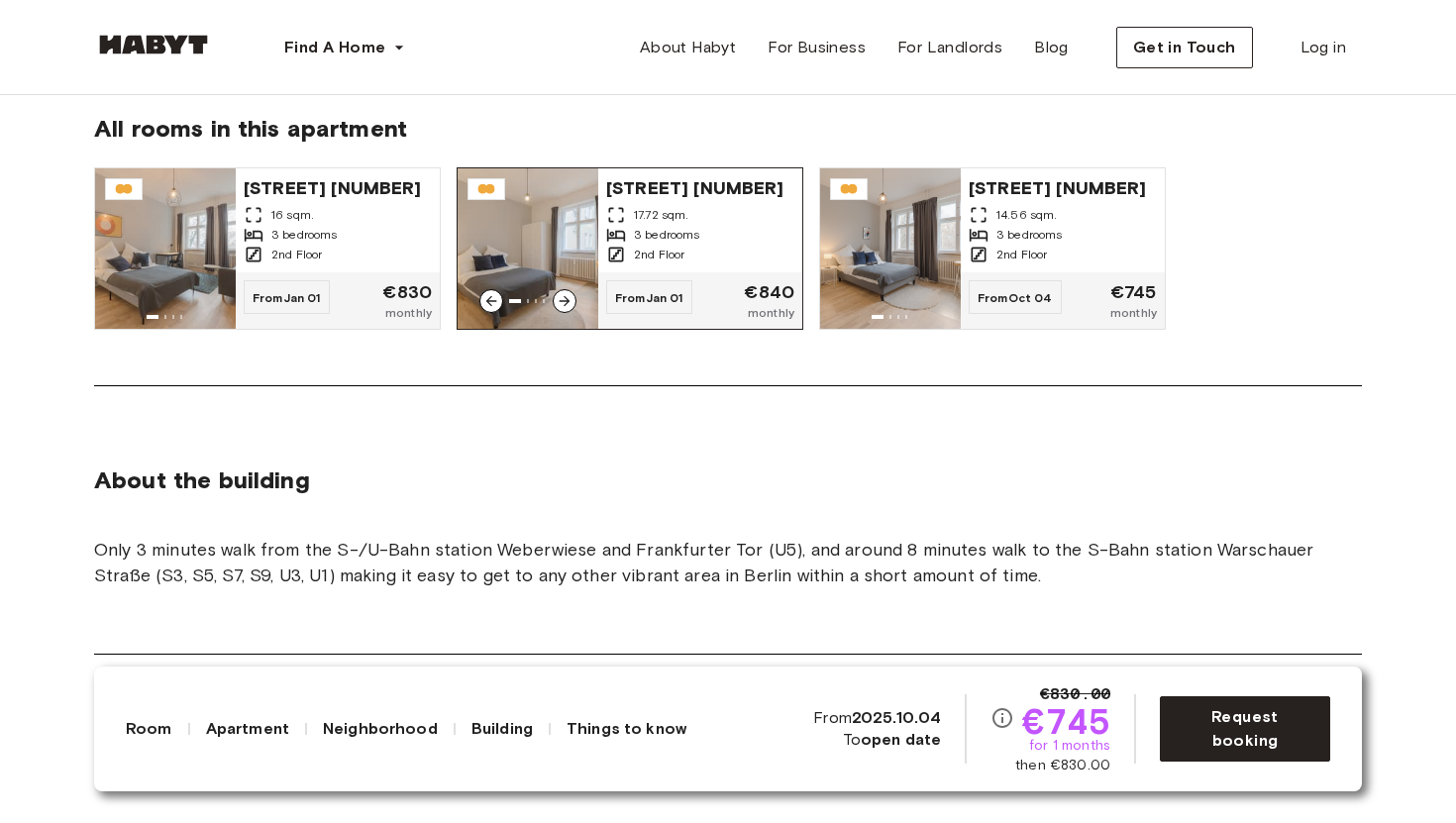 click on "2nd Floor" at bounding box center (700, 255) 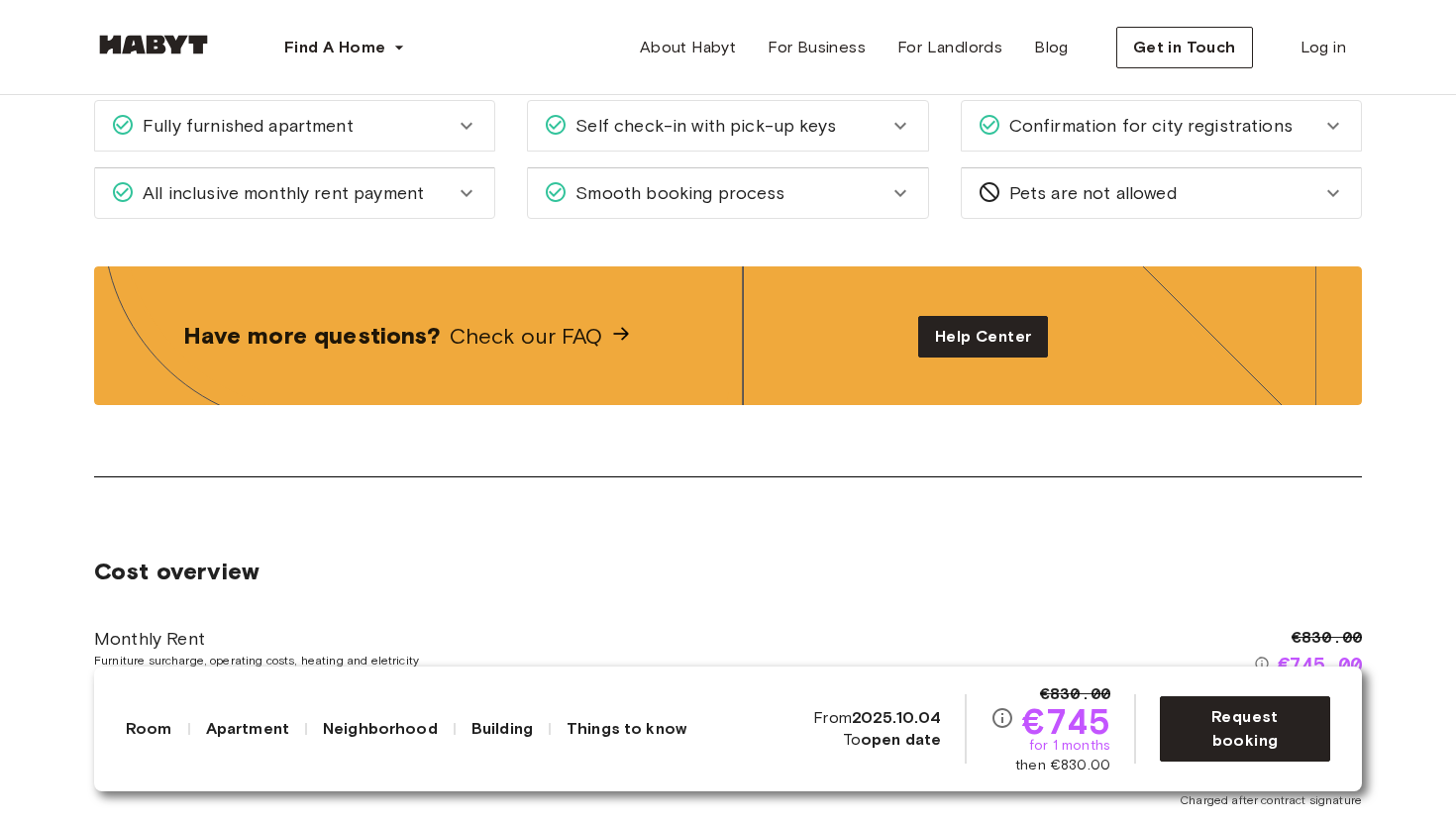 scroll, scrollTop: 3032, scrollLeft: 0, axis: vertical 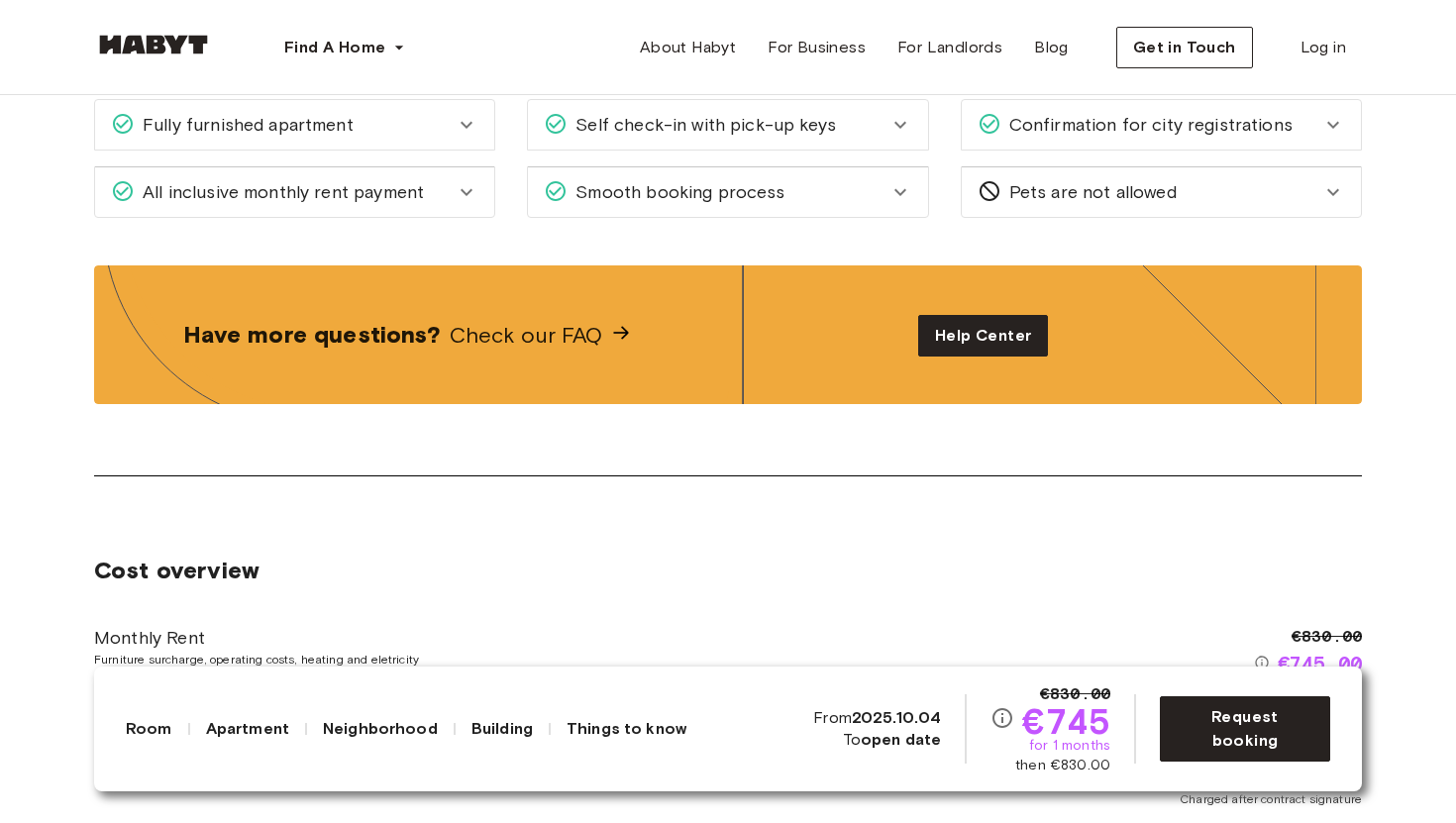 click on "Fully furnished apartment" at bounding box center [282, 125] 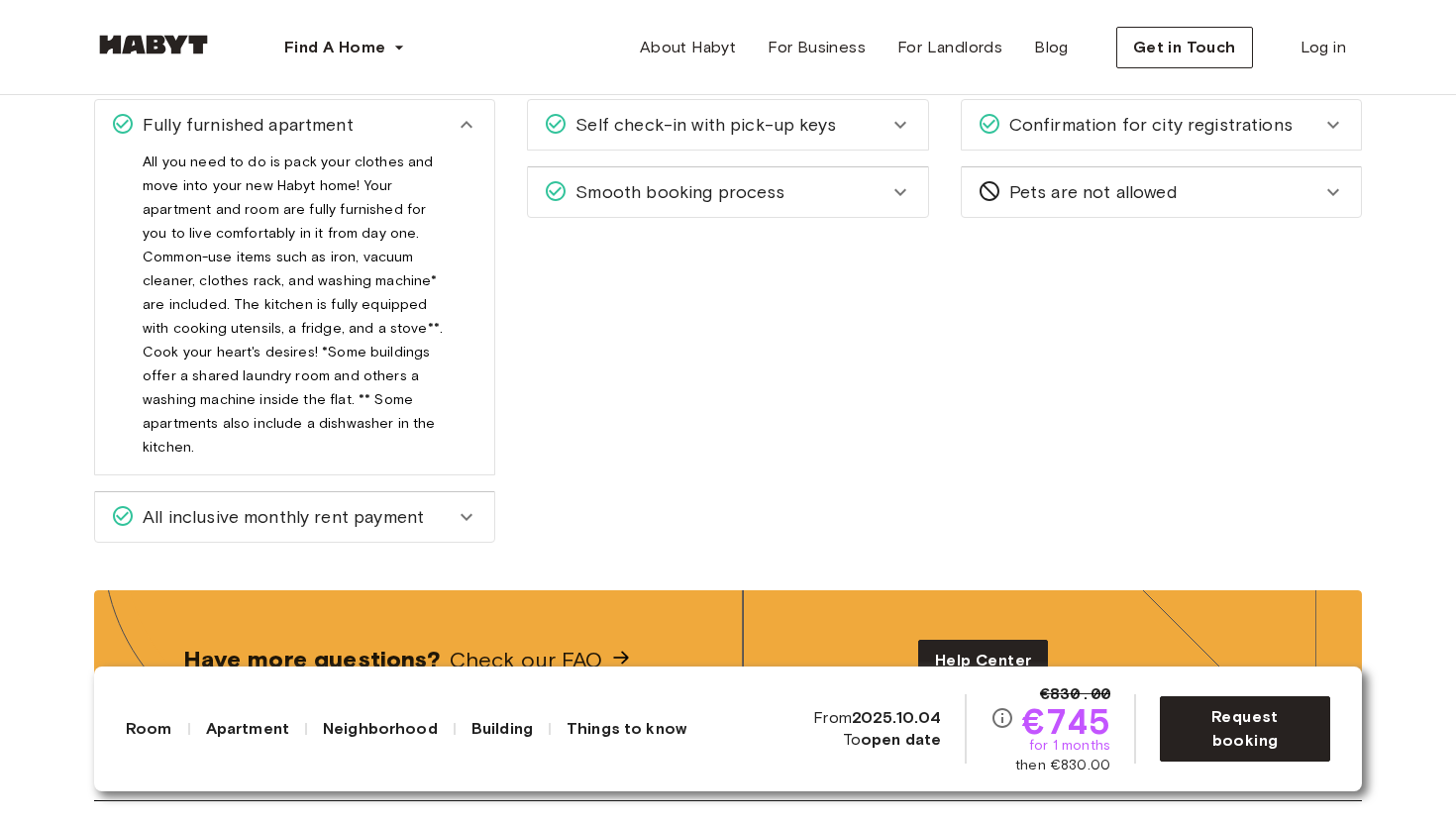 click on "Confirmation for city registrations" at bounding box center [1147, 125] 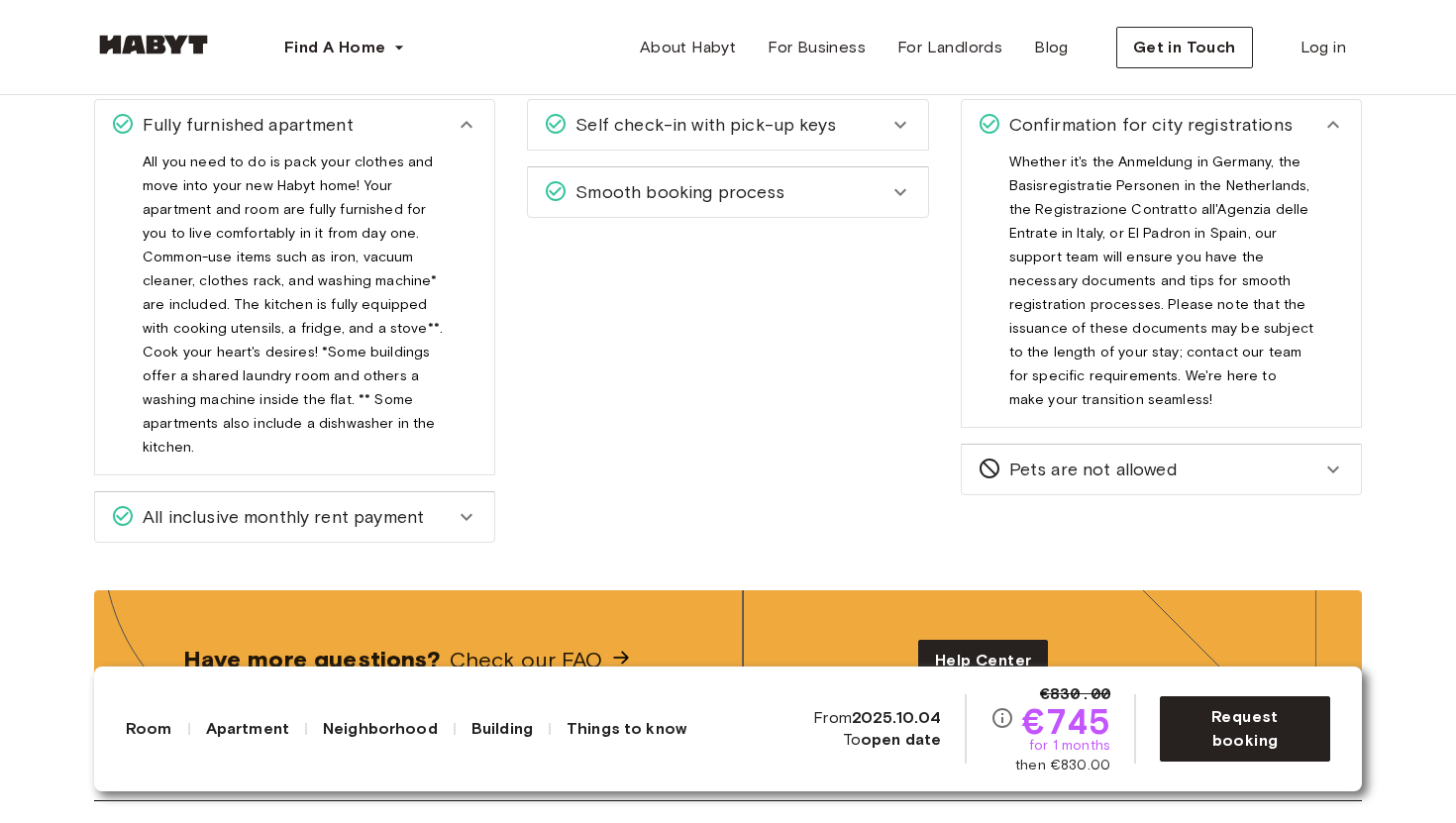 click on "Self check-in with pick-up keys Once your stay is confirmed and you're approaching the move-in days, you'll receive all the information including the address to pick-up your keys. Smooth booking process With Habyt you can count on a hassle free booking process. After sending your application, our team will reach out to you providing all the support needed. You will then be able to sign all contracts and set your payment method fully online through your personal Habyt profile." at bounding box center [711, 309] 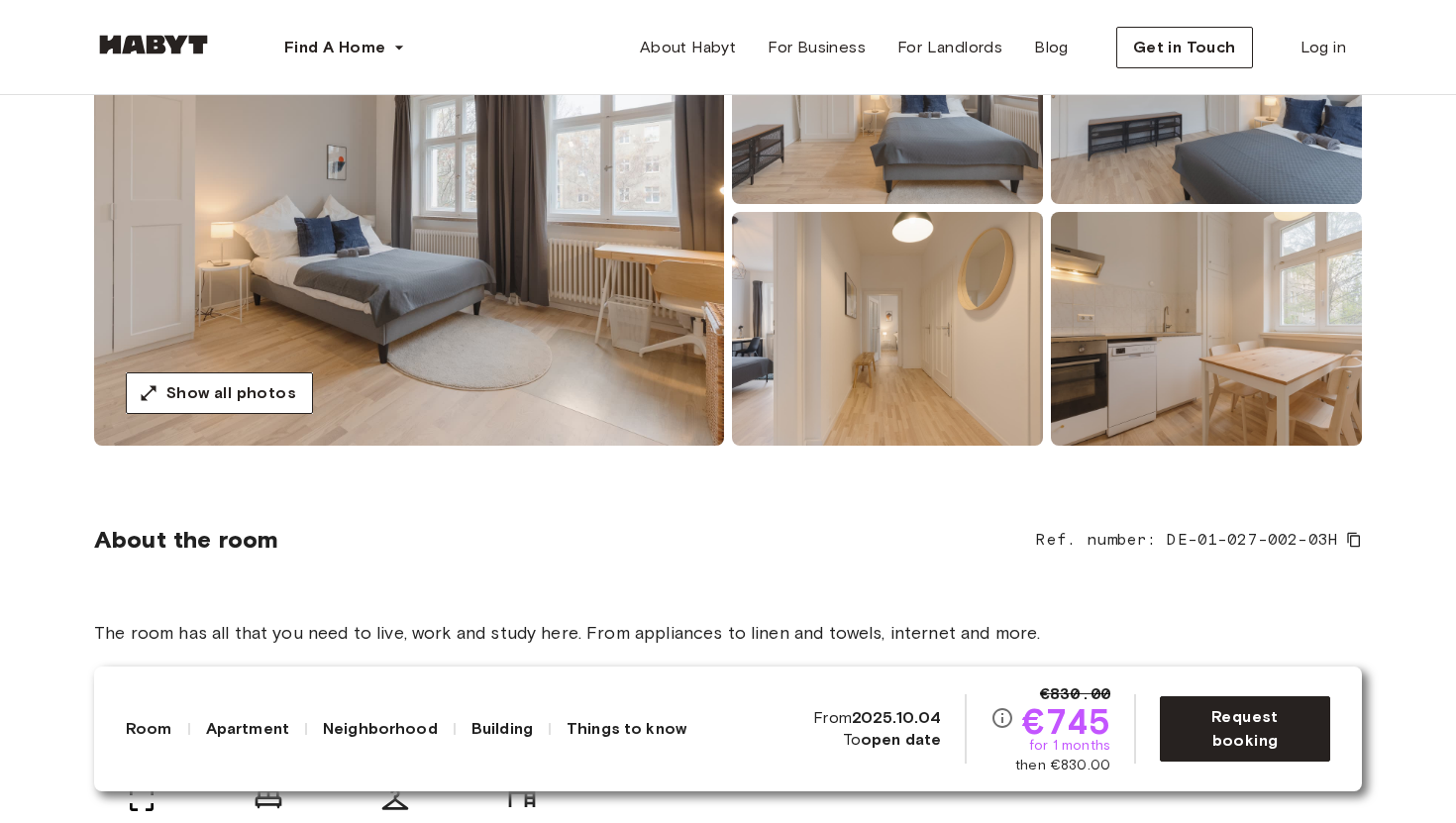 scroll, scrollTop: 0, scrollLeft: 0, axis: both 